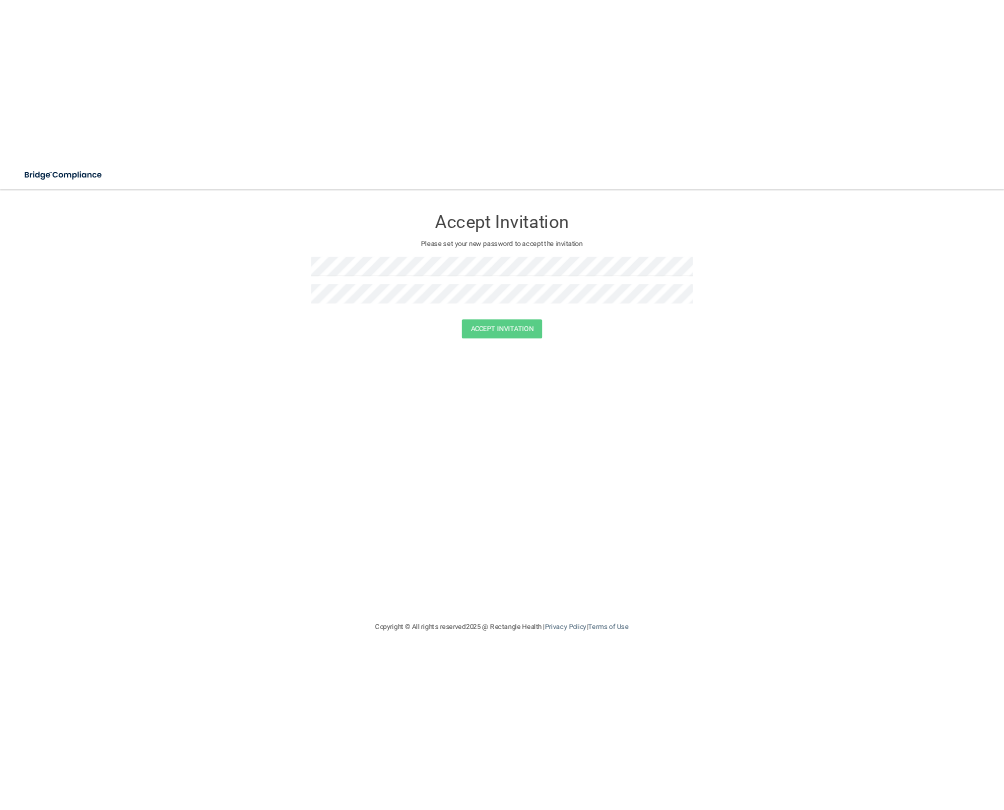 scroll, scrollTop: 0, scrollLeft: 0, axis: both 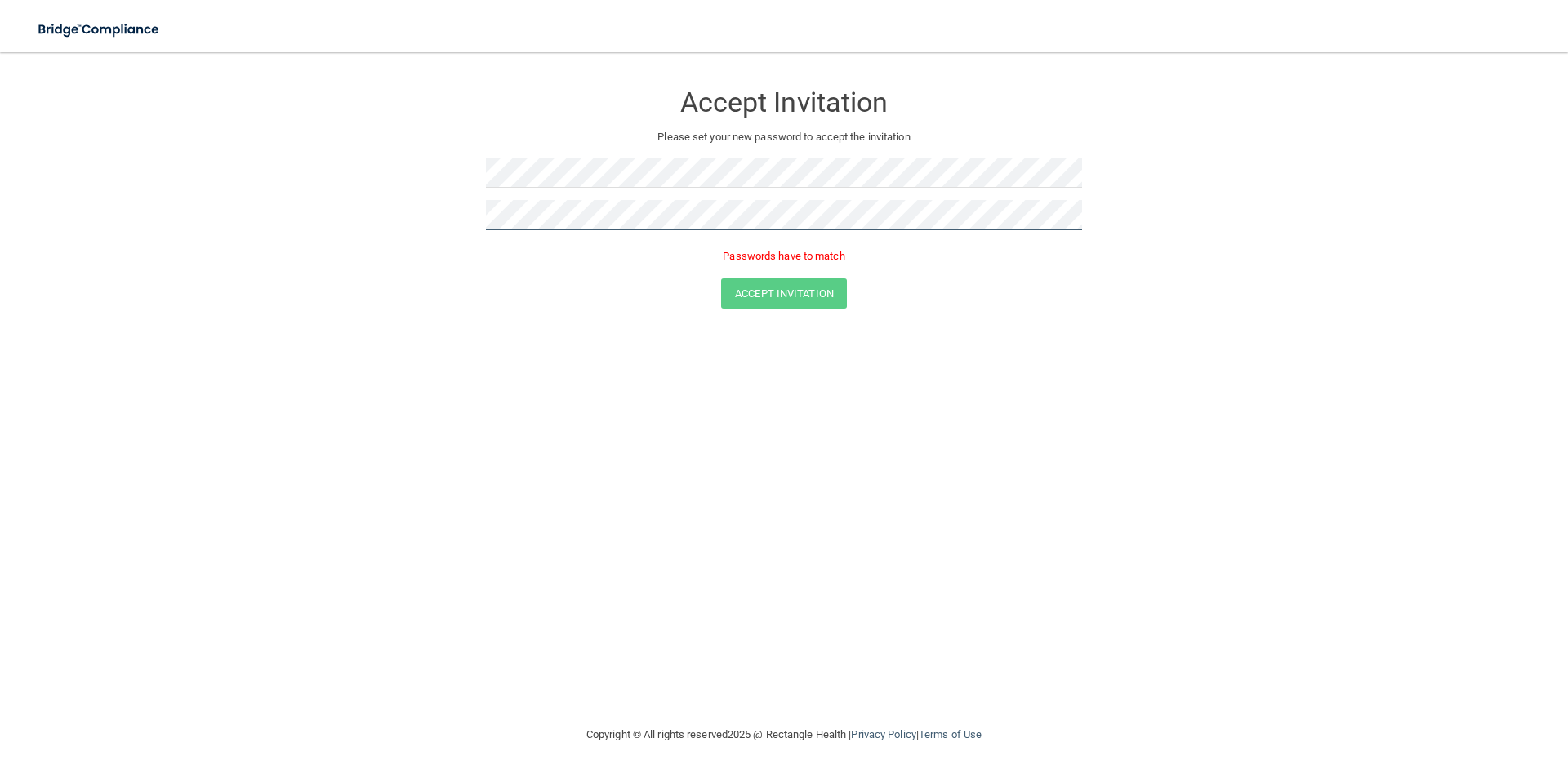 click on "Accept Invitation     Please set your new password to accept the invitation                               Passwords have to match                   Accept Invitation              You have successfully accepted the invitation!   Click here to login ." at bounding box center (784, 198) 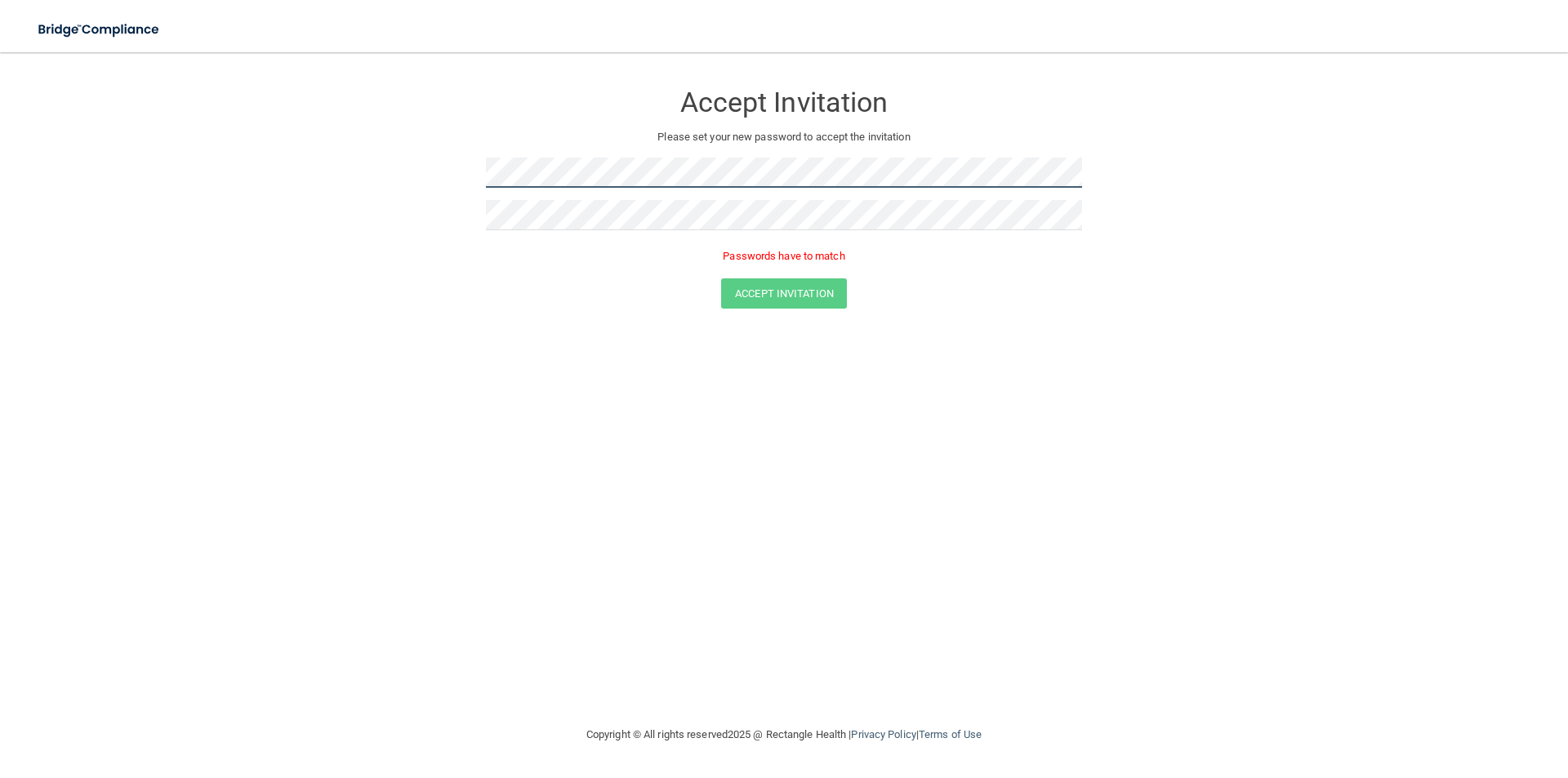 click on "Accept Invitation     Please set your new password to accept the invitation                               Passwords have to match                   Accept Invitation              You have successfully accepted the invitation!   Click here to login ." at bounding box center (784, 198) 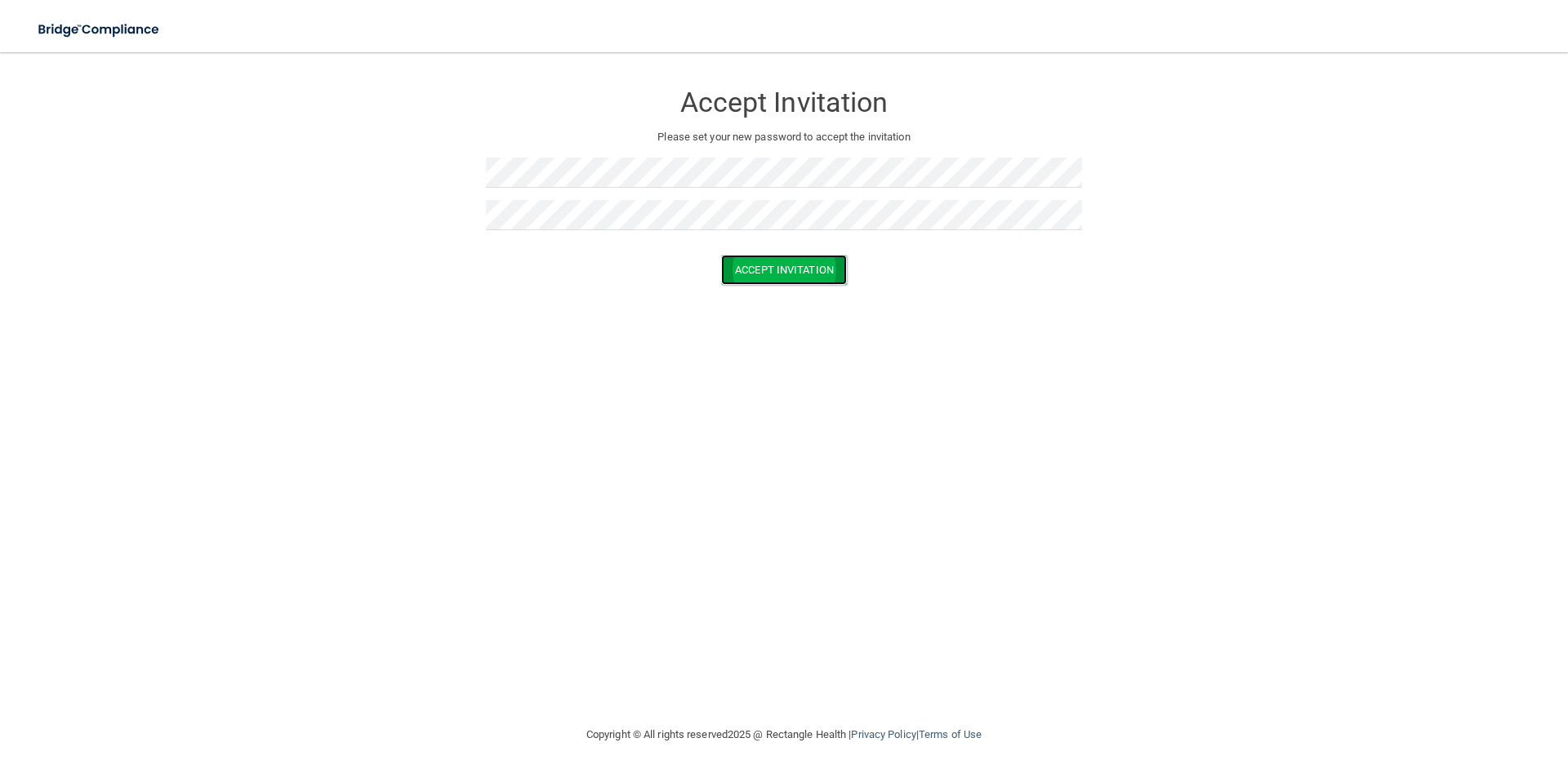click on "Accept Invitation" at bounding box center [784, 269] 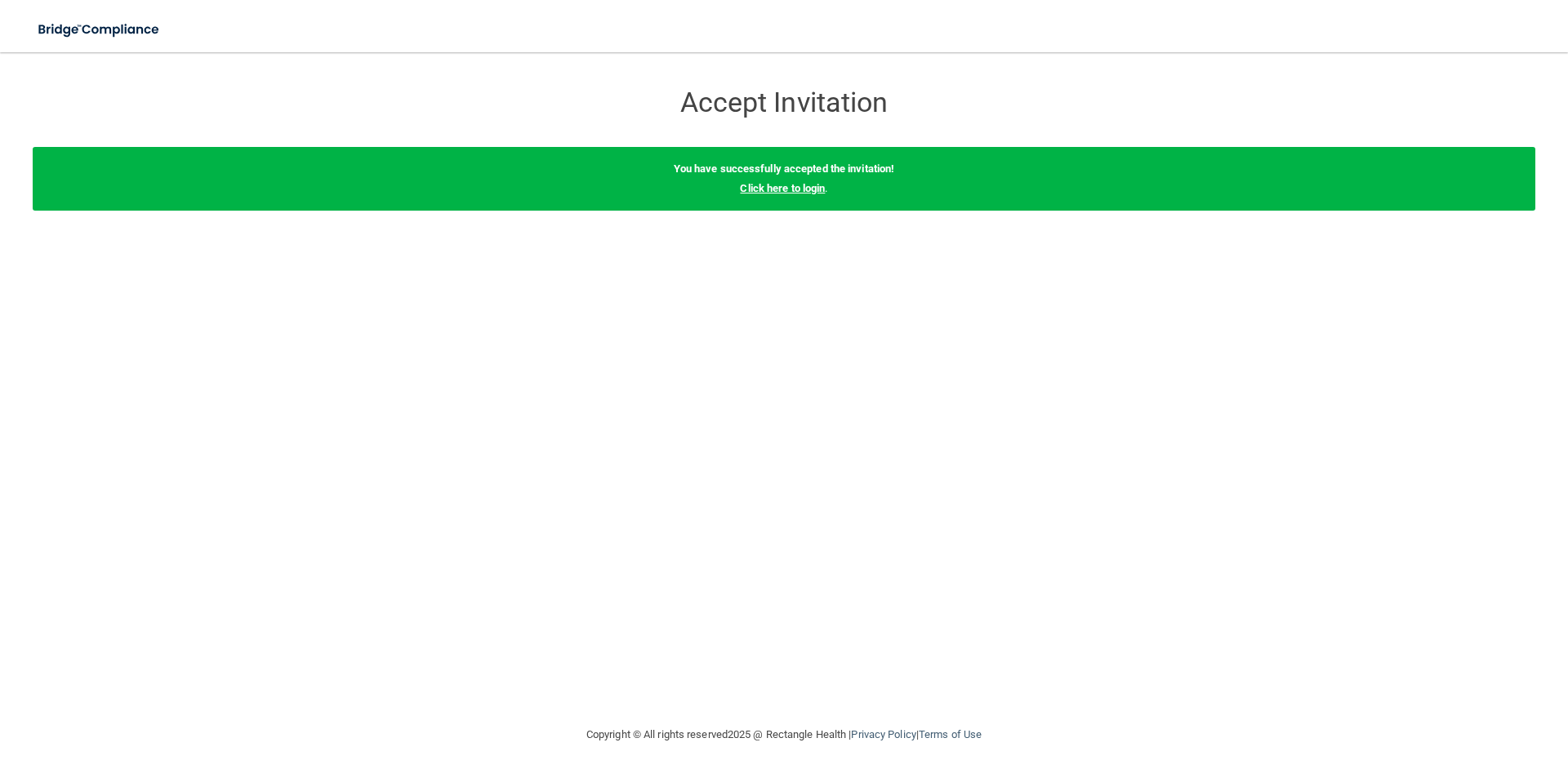 click on "Click here to login" at bounding box center (782, 188) 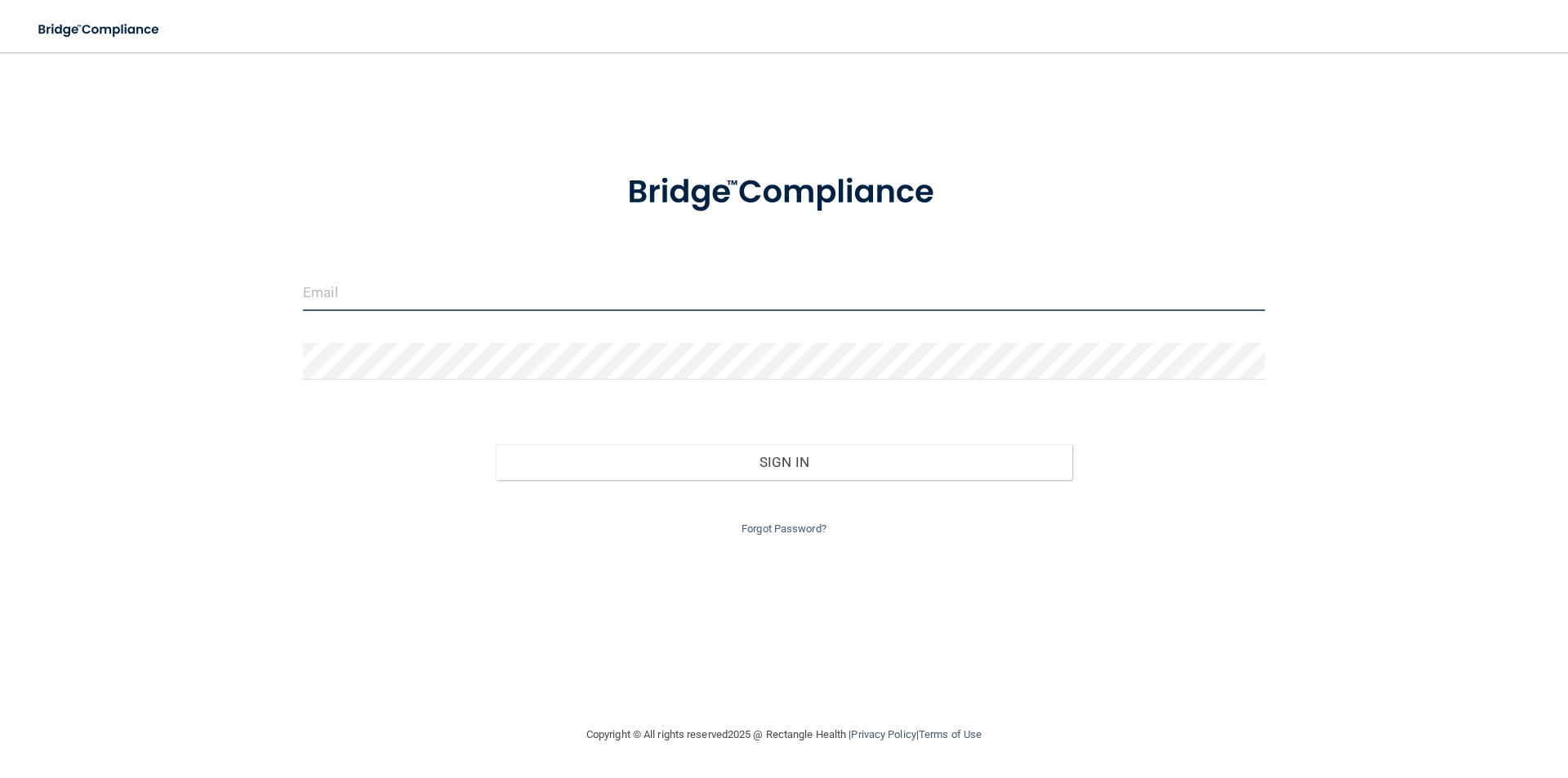 click at bounding box center [784, 292] 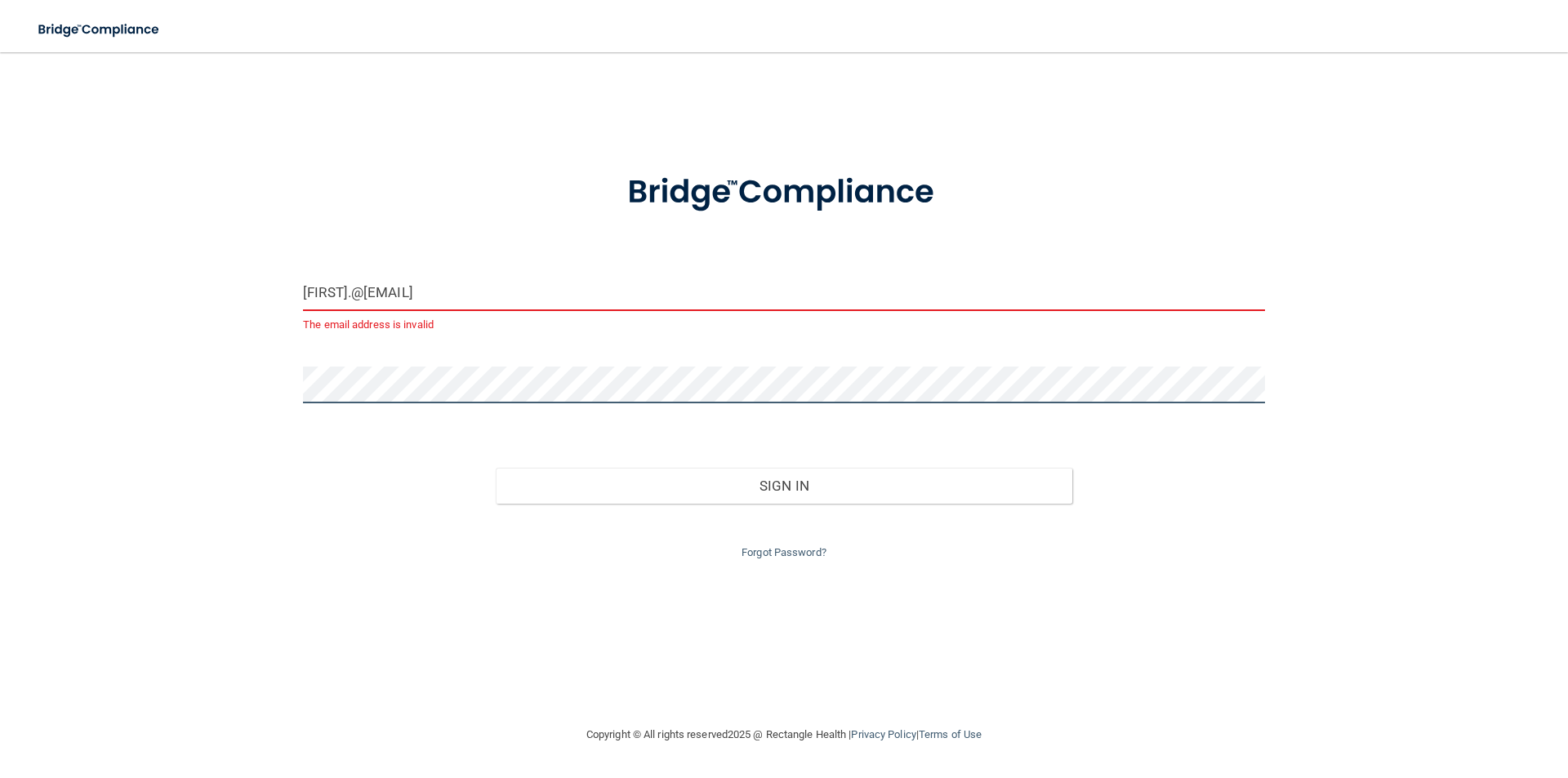 click on "[FIRST].@[EMAIL] The email address is invalid Invalid email/password. You don't have permission to access that page. Sign In Forgot Password? Copyright © All rights reserved 2025 @ Rectangle Health | Privacy Policy | Terms of Use" at bounding box center [784, 415] 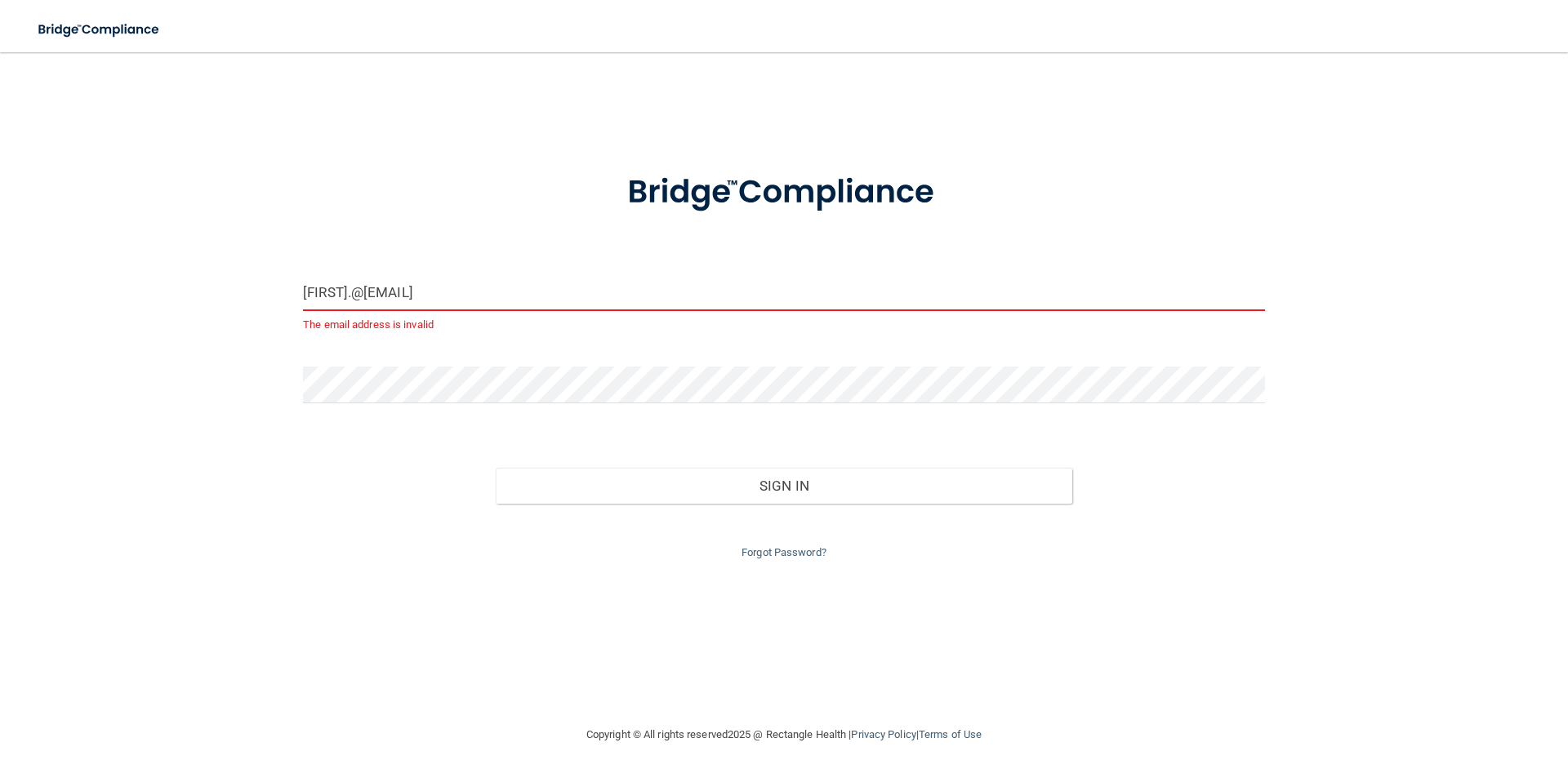 drag, startPoint x: 511, startPoint y: 291, endPoint x: 254, endPoint y: 285, distance: 257.07003 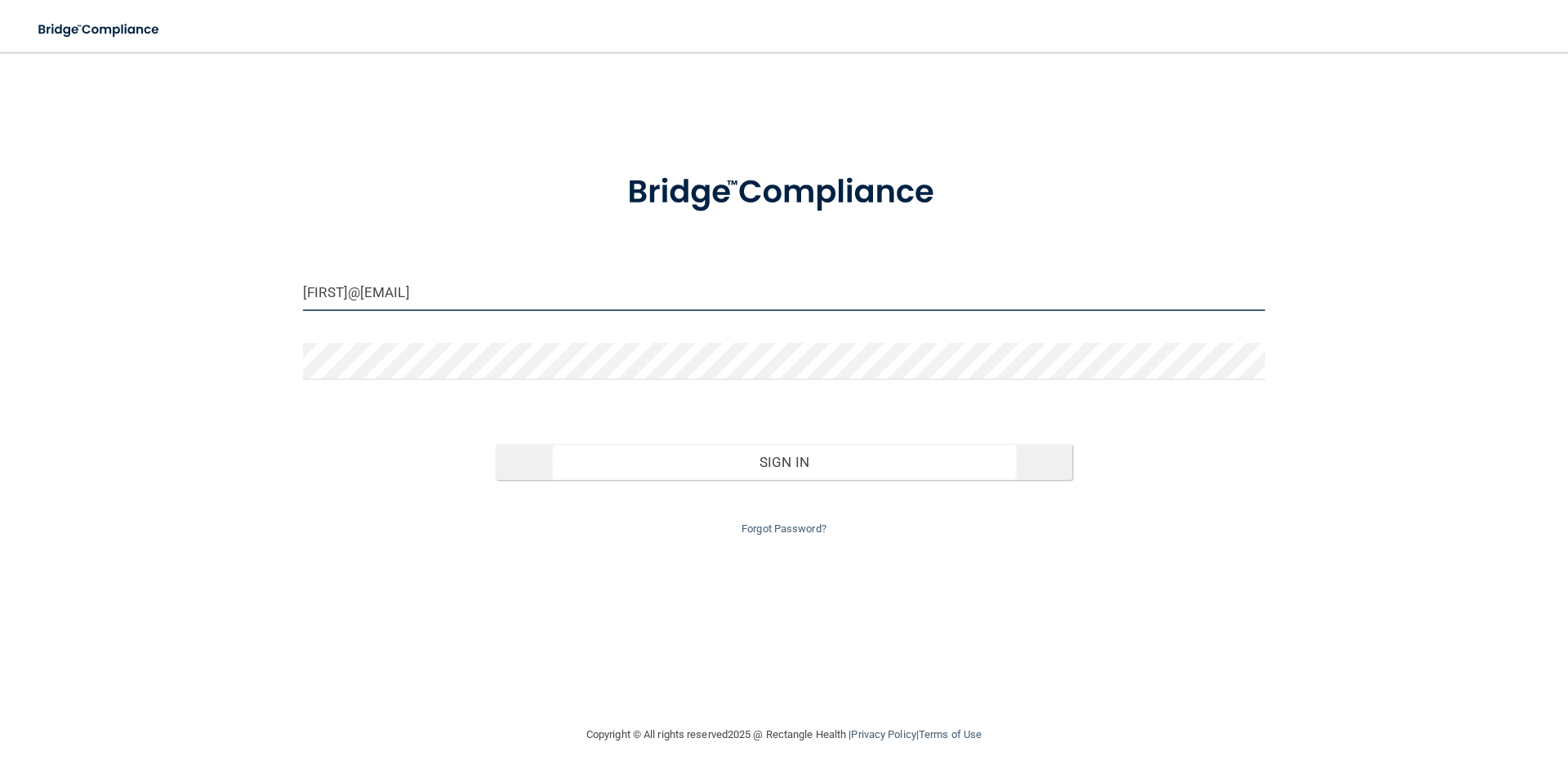 type on "[FIRST]@[EMAIL]" 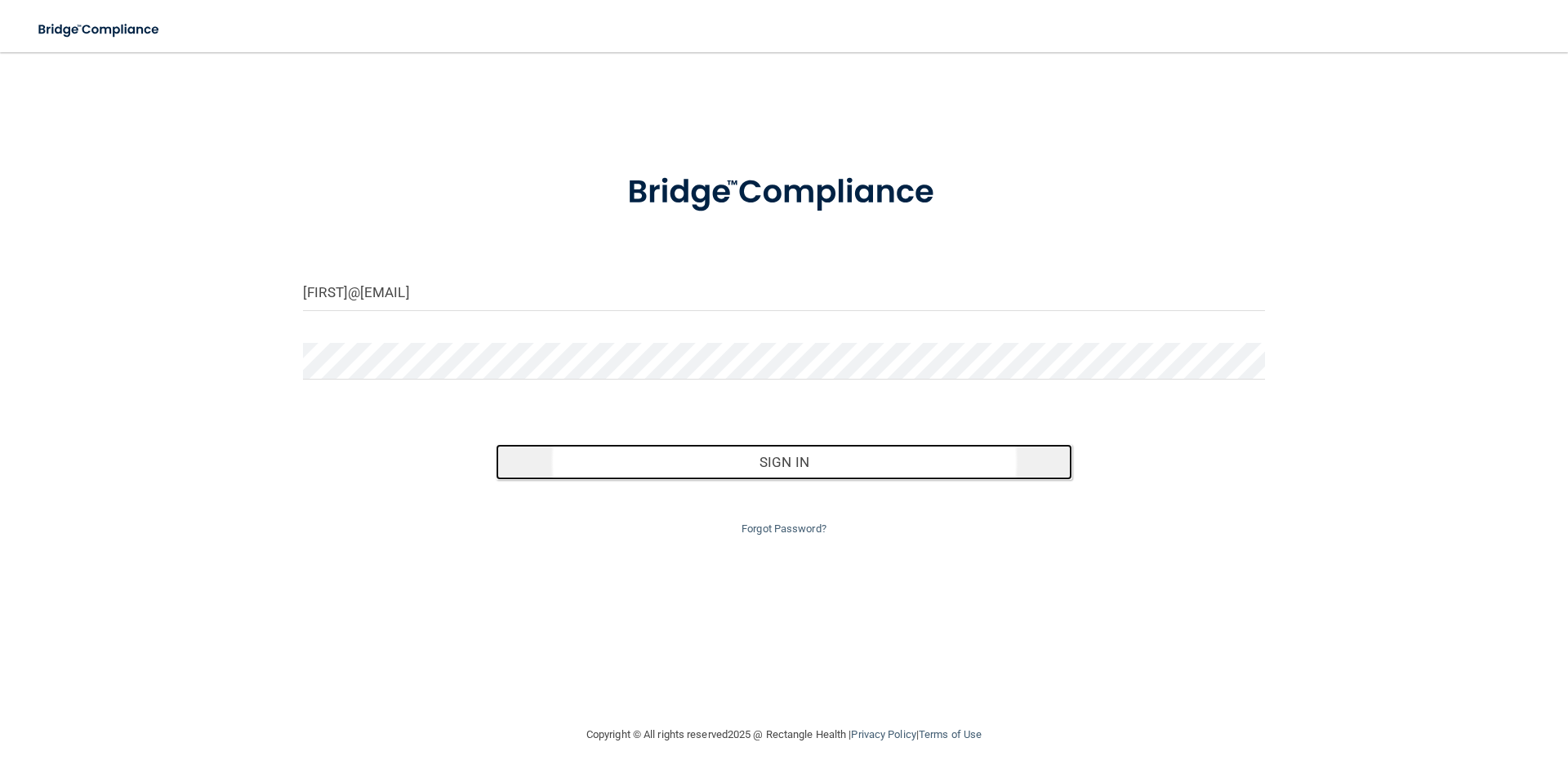 click on "Sign In" at bounding box center (784, 462) 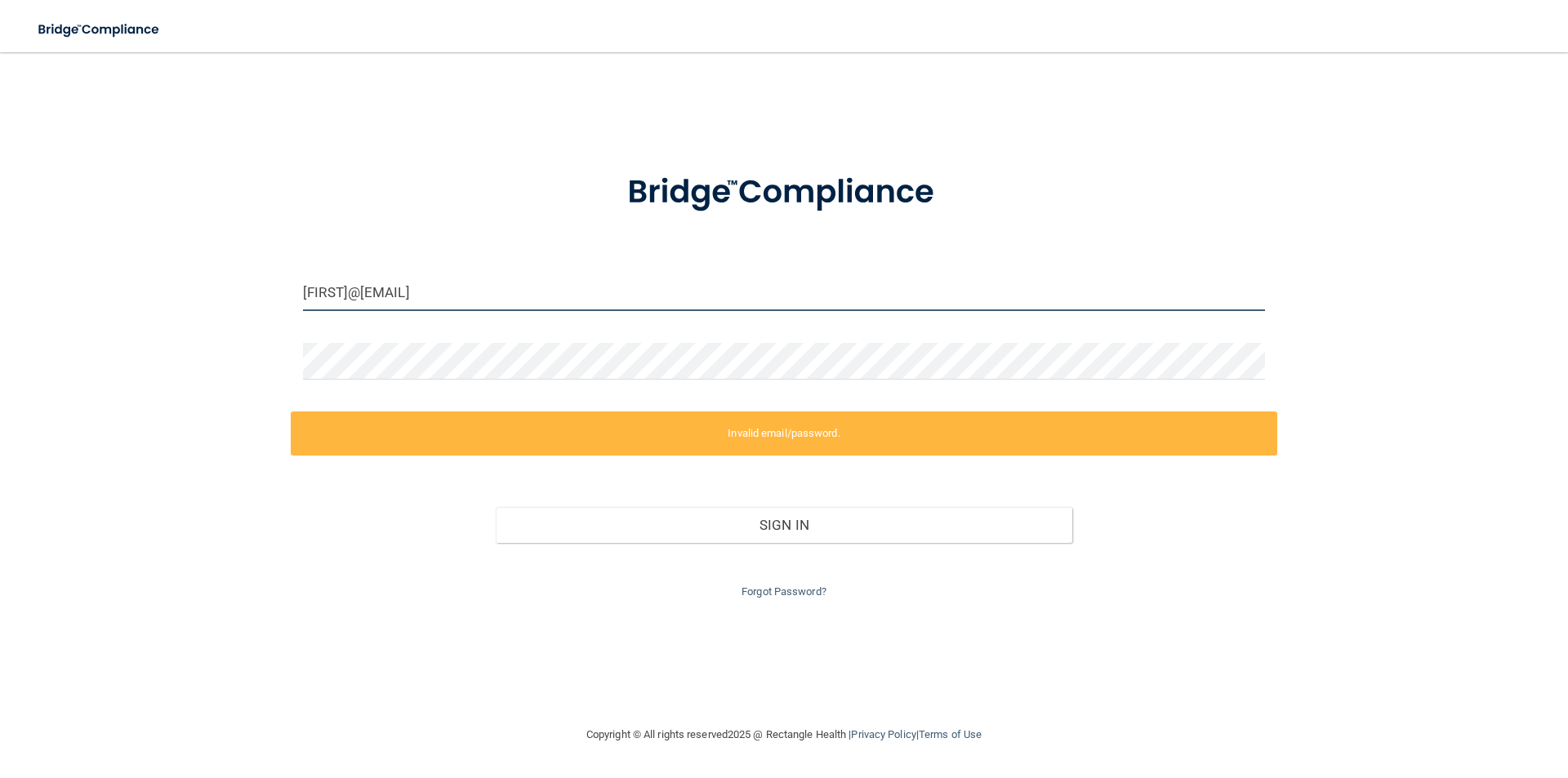 drag, startPoint x: 565, startPoint y: 308, endPoint x: 221, endPoint y: 300, distance: 344.09301 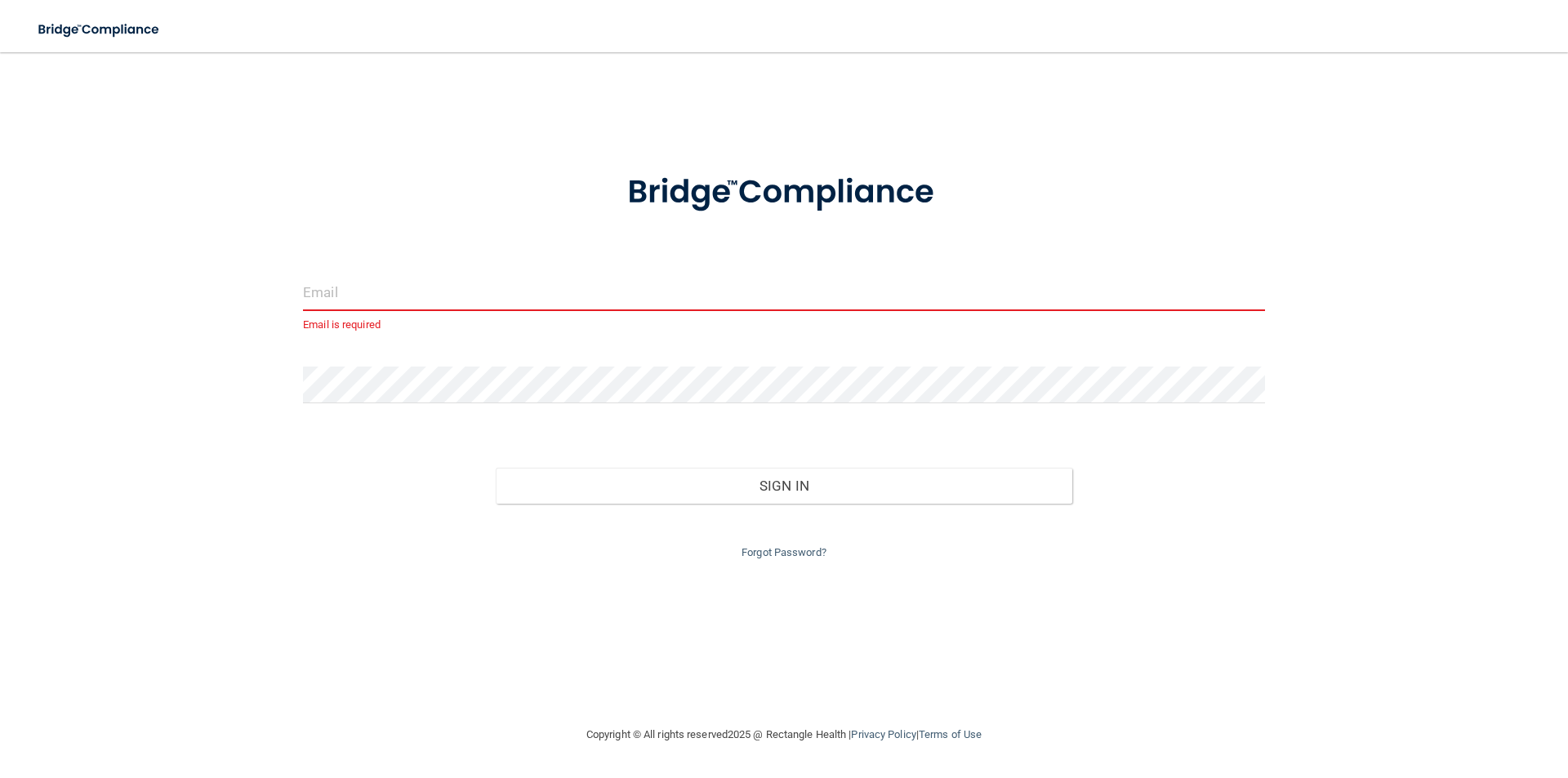 paste on "[FIRST]@[EMAIL]" 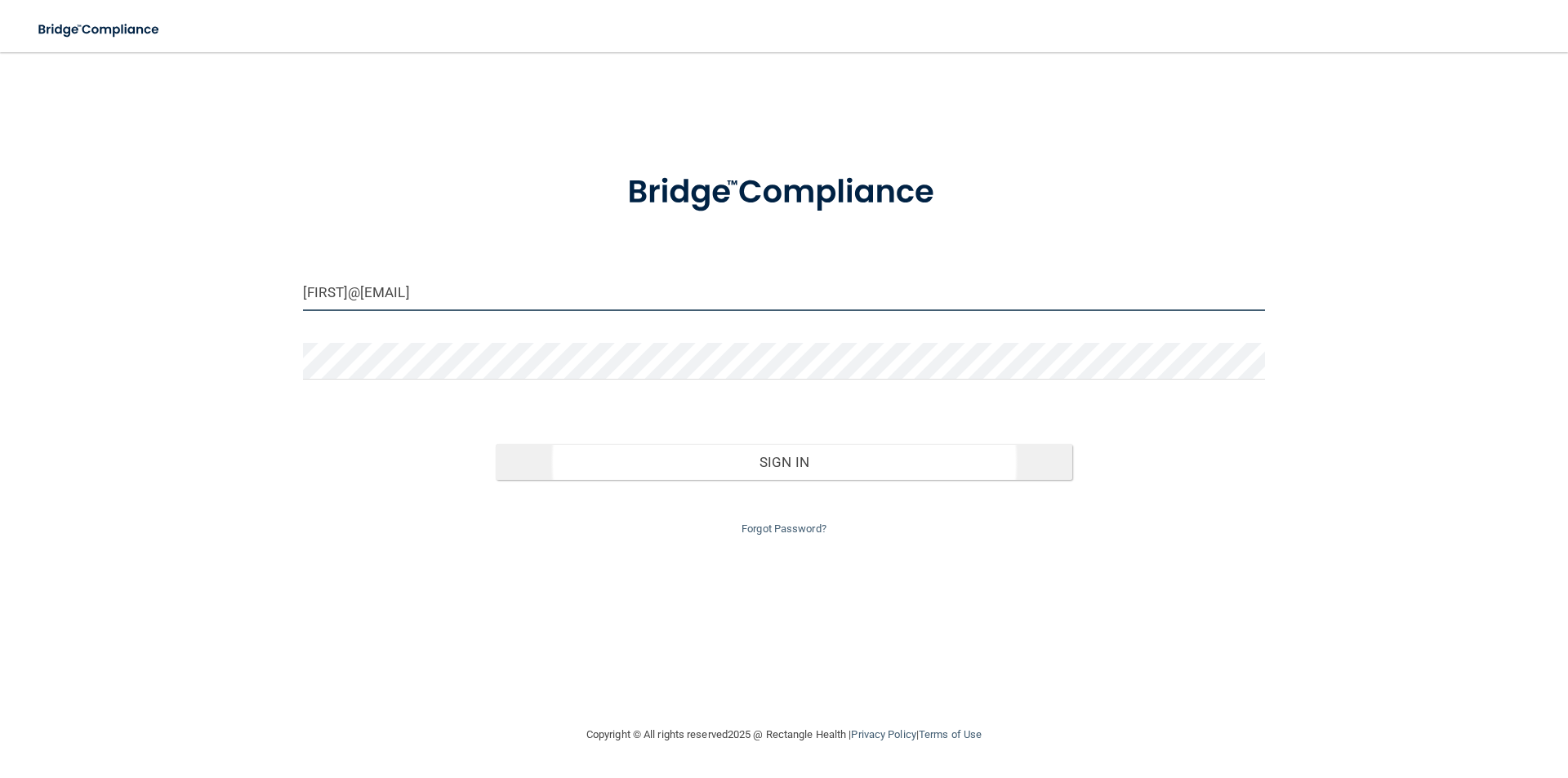 type on "[FIRST]@[EMAIL]" 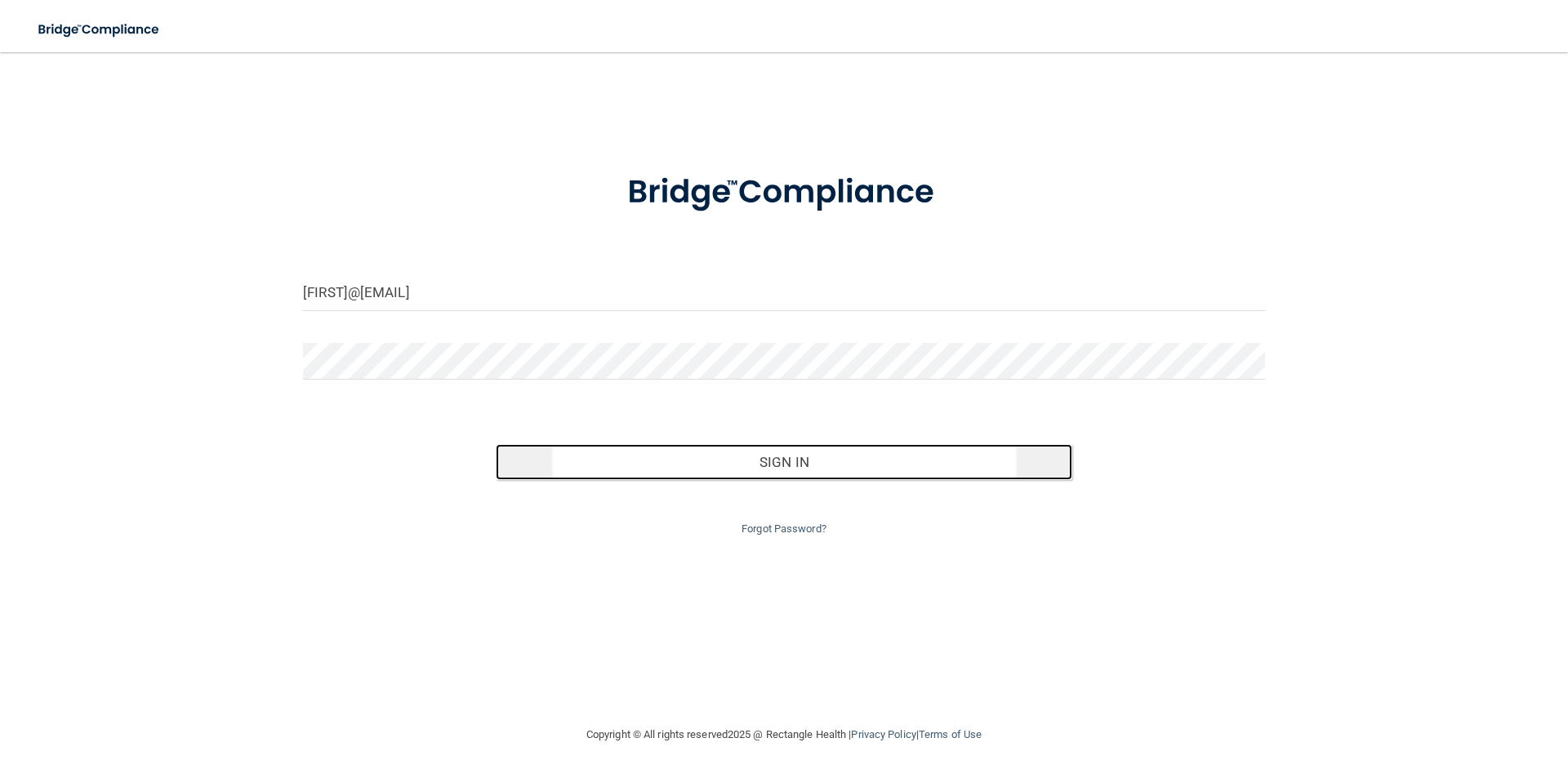 click on "Sign In" at bounding box center (784, 462) 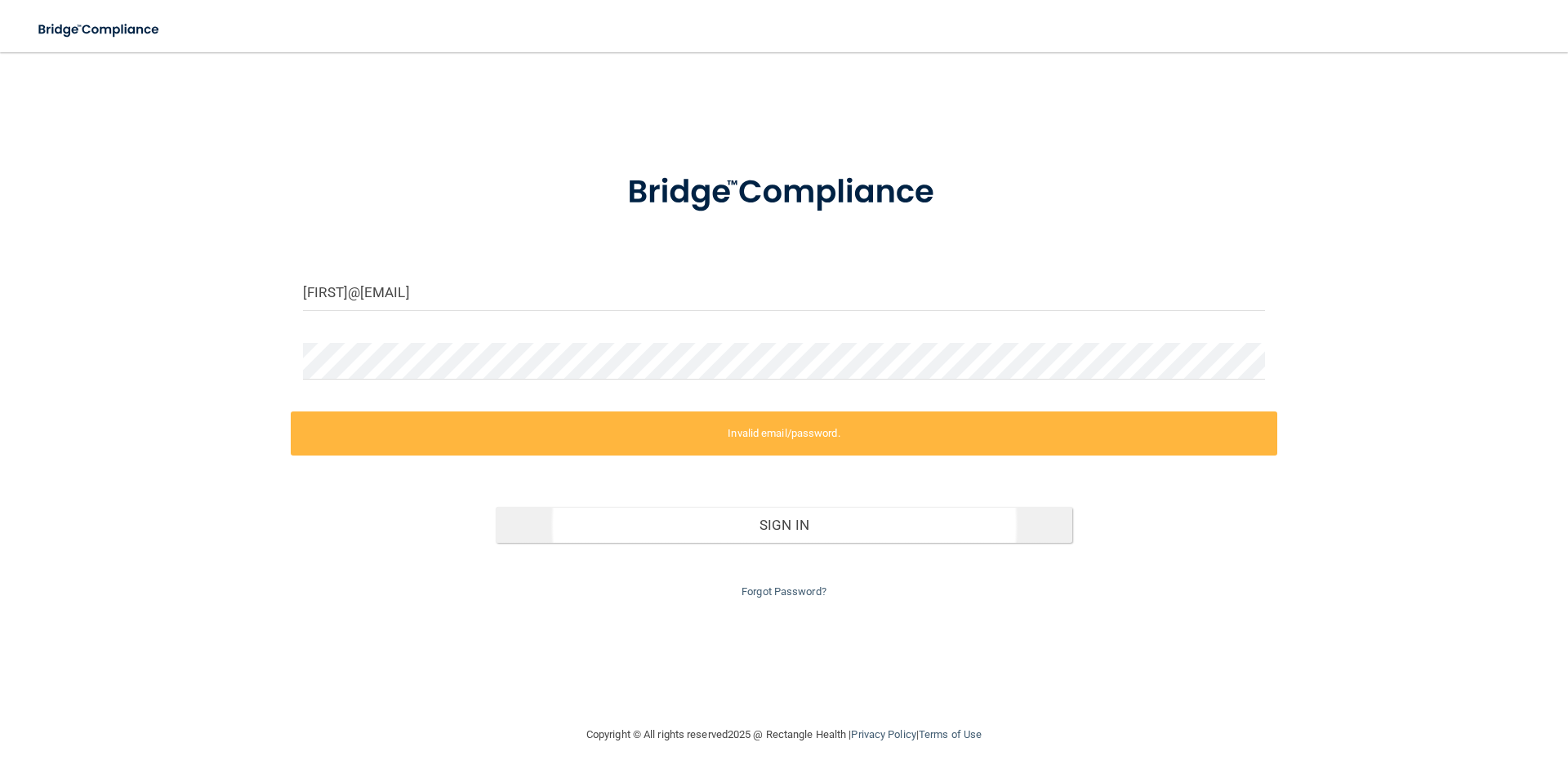 click on "Invalid email/password.     You don't have permission to access that page.       Sign In            Forgot Password?" at bounding box center (784, 506) 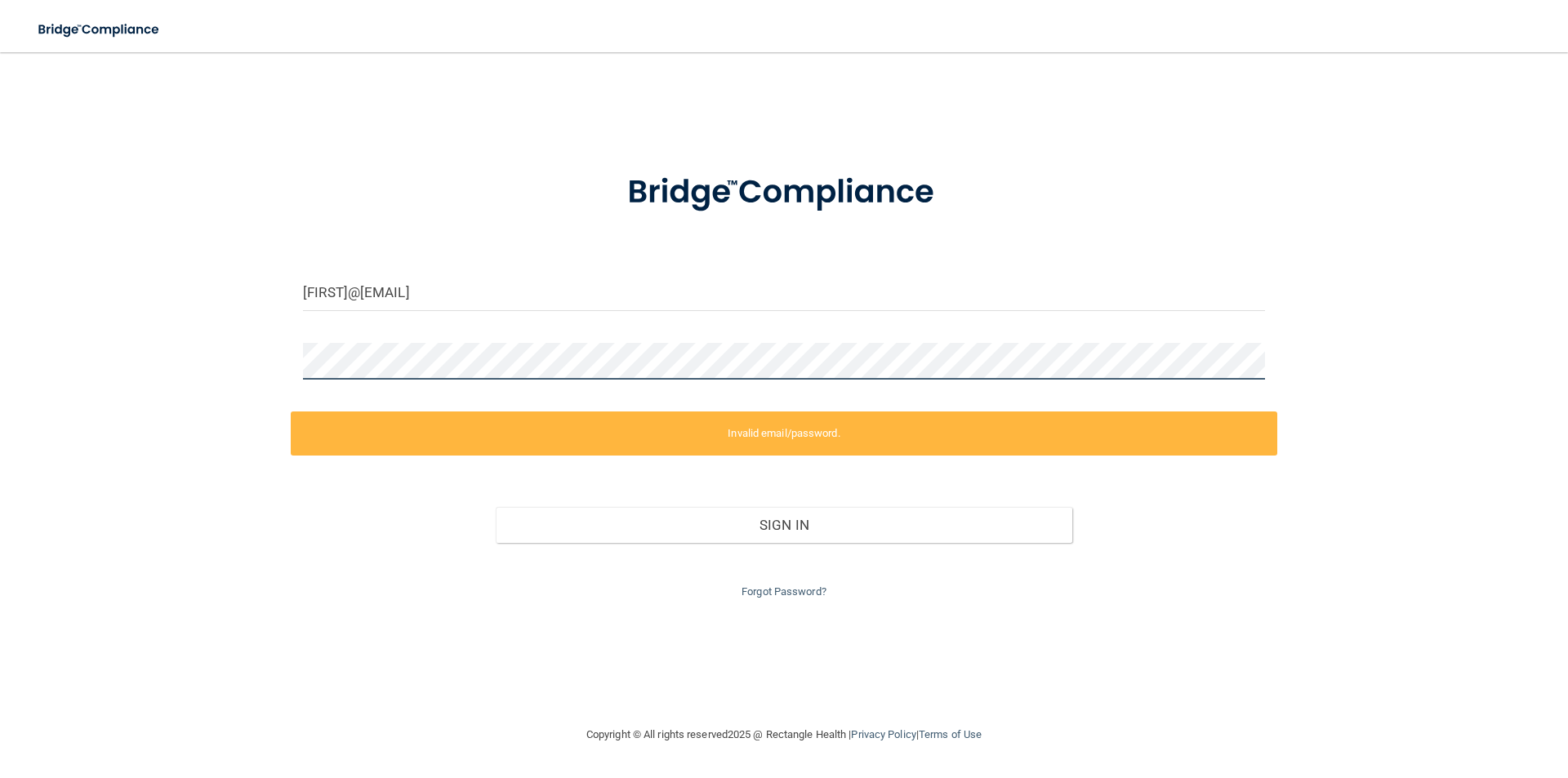click on "[FIRST]@[EMAIL] Invalid email/password. You don't have permission to access that page. Sign In Forgot Password?" at bounding box center [784, 389] 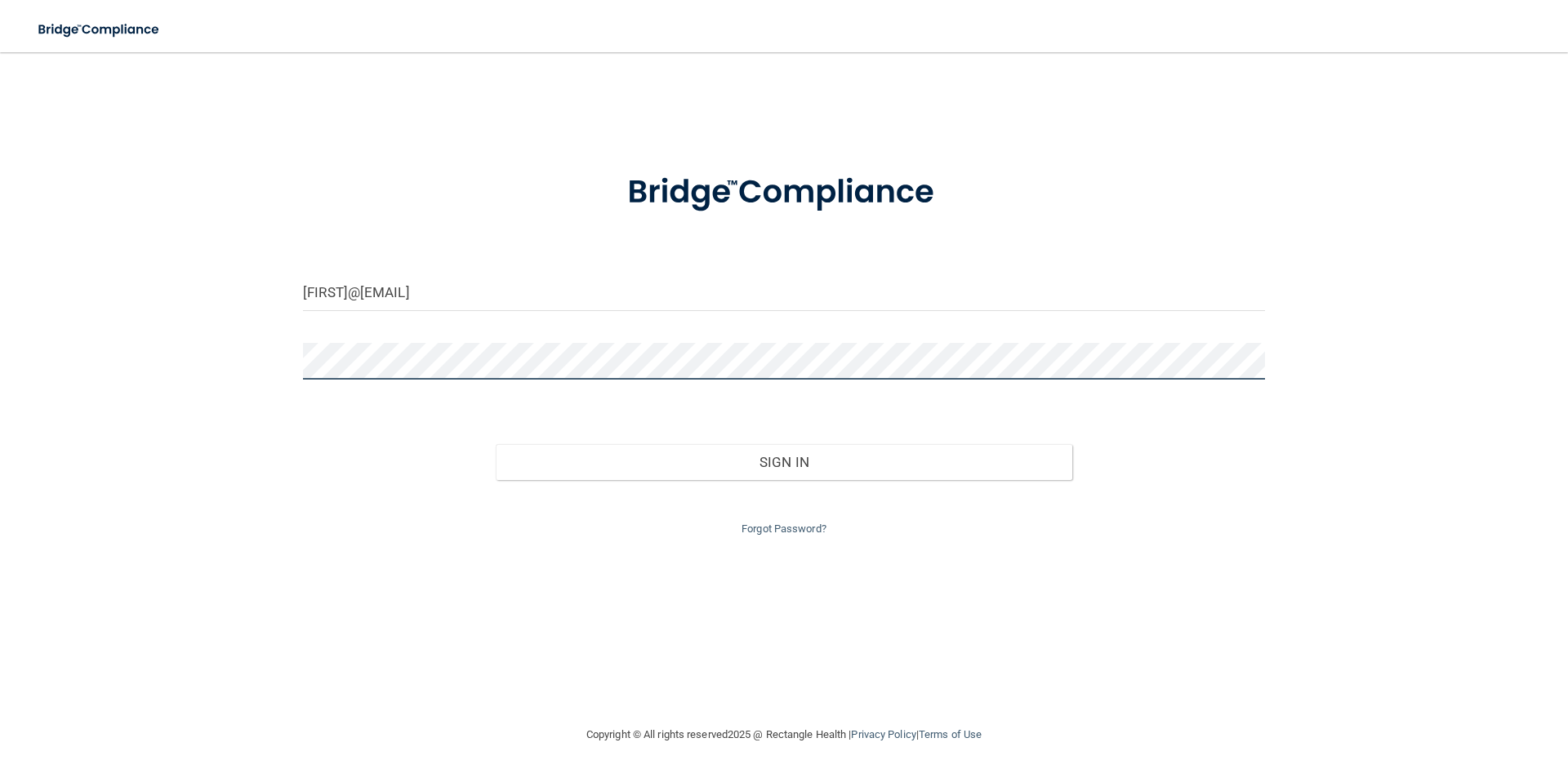 click on "Sign In" at bounding box center [784, 462] 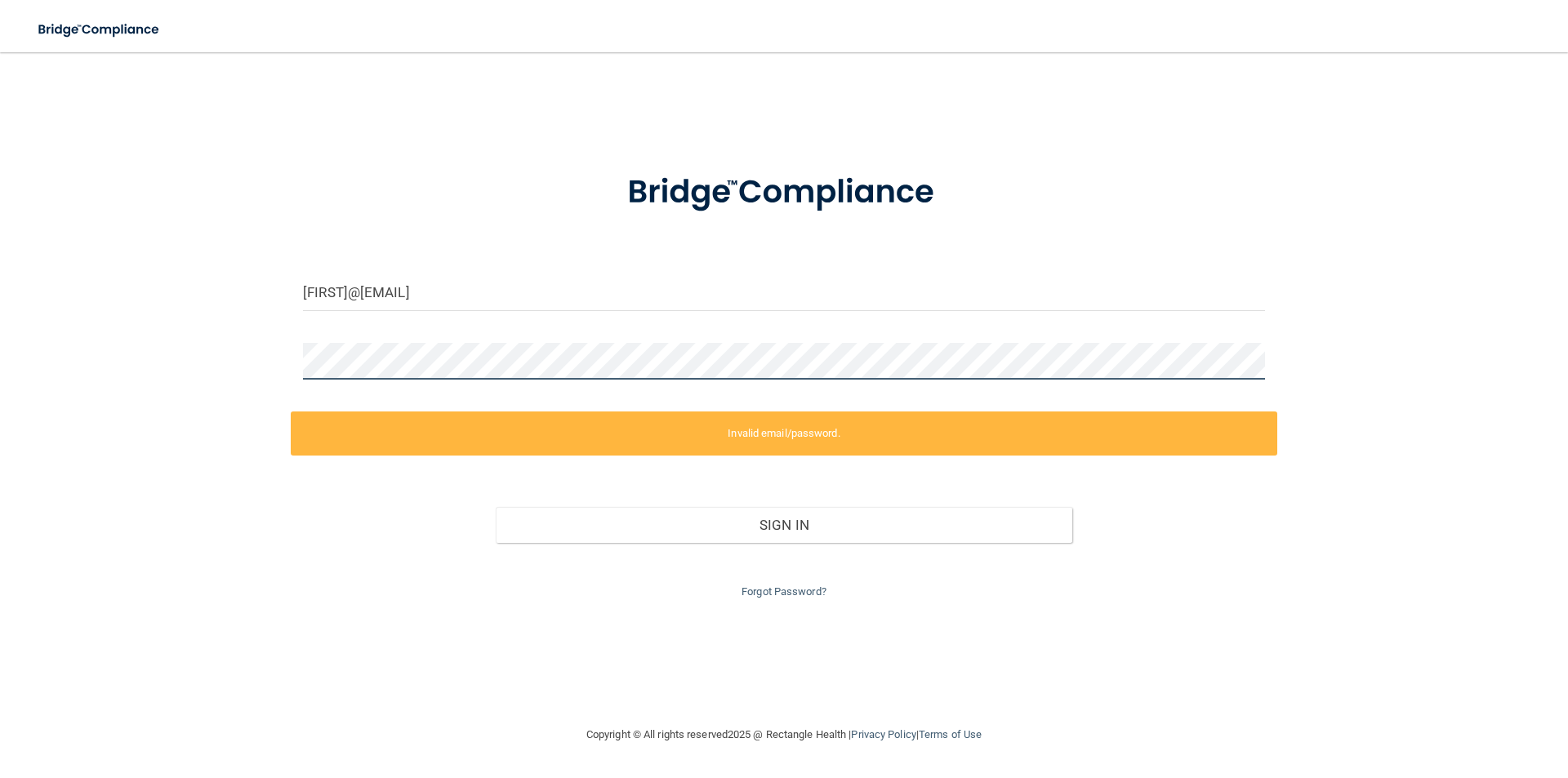 click on "[FIRST]@[EMAIL] Invalid email/password. You don't have permission to access that page. Sign In Forgot Password?" at bounding box center [784, 389] 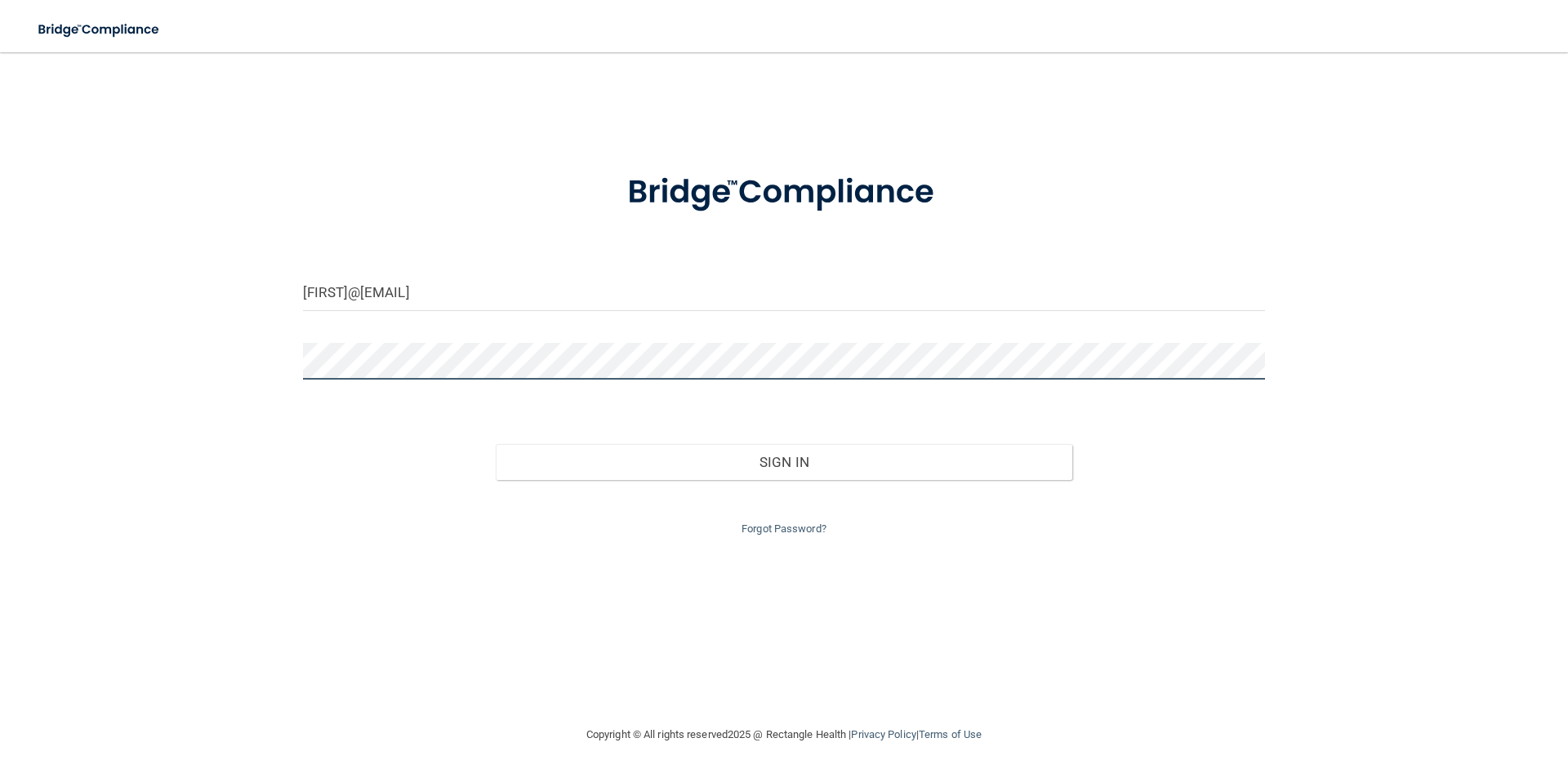 click on "Sign In" at bounding box center (784, 462) 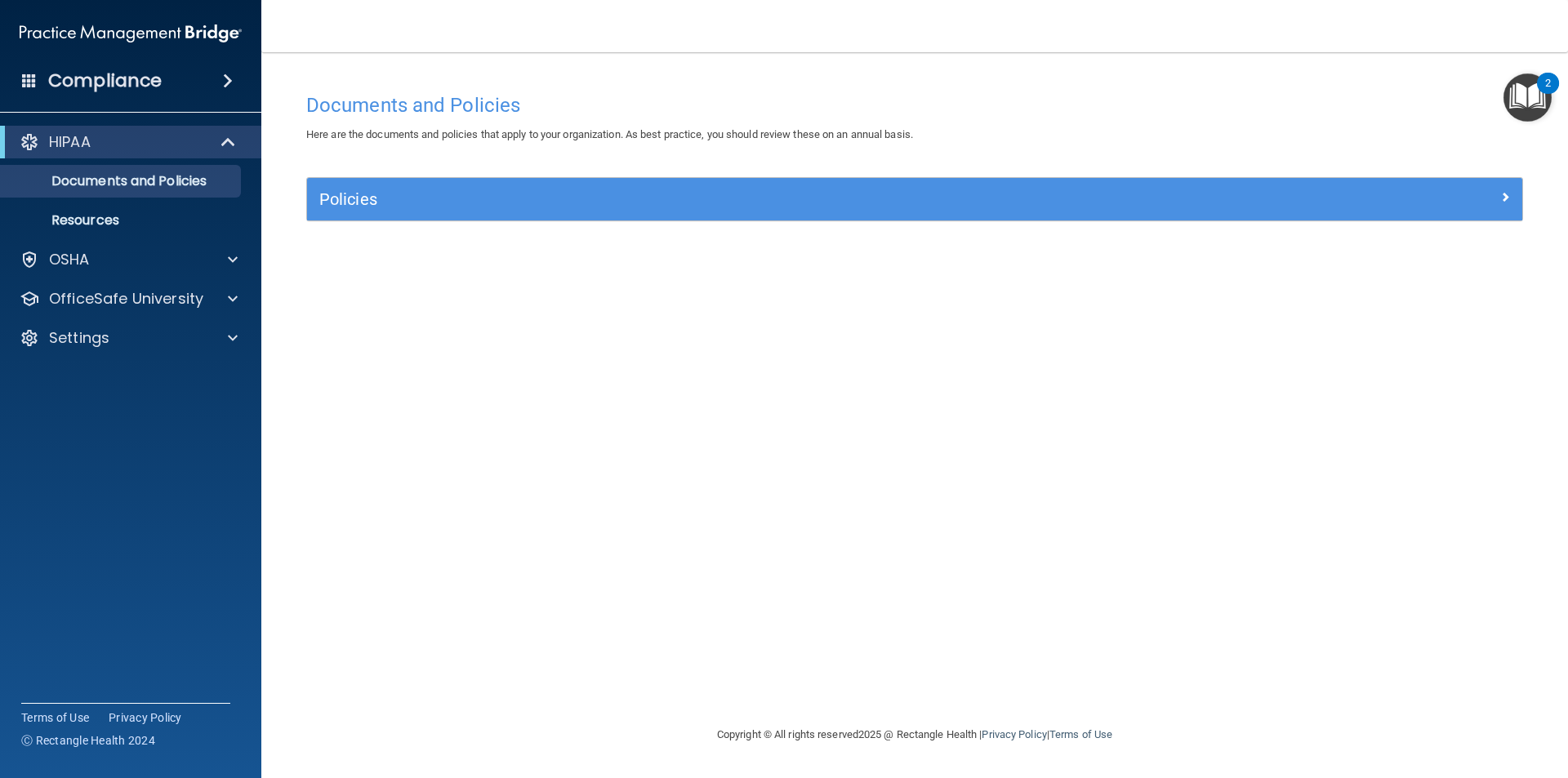 click on "2" at bounding box center [1548, 83] 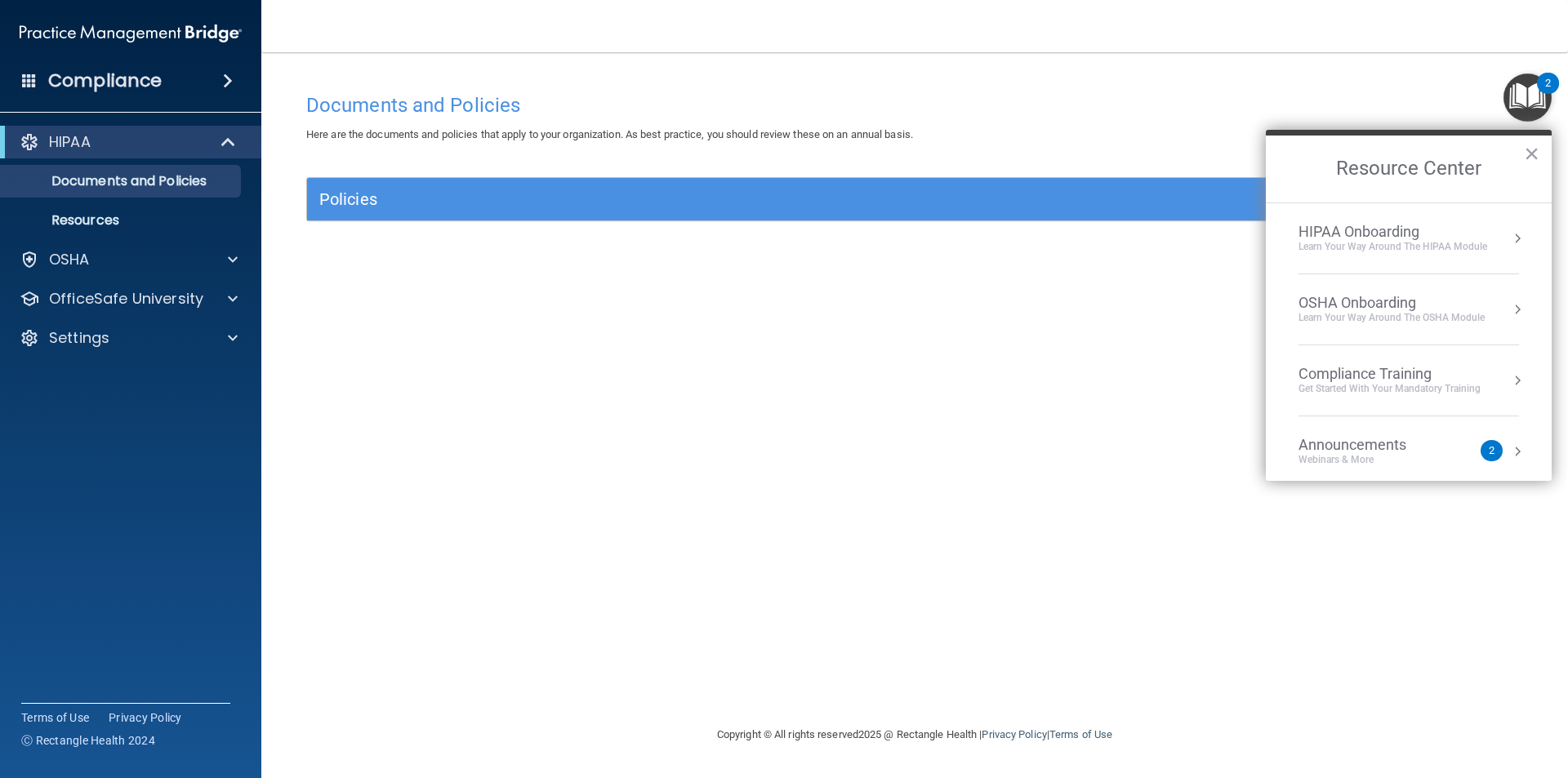 click on "Documents and Policies       Here are the documents and policies that apply to your organization. As best practice, you should review these on an annual basis.             There are no documents selected                Search Documents:                      Search Results            Name  Description        Acceptable Use Policy   Acceptable Use Policy     Policy that defines acceptable and unacceptable use of electronic devices and network resources in conjunction with its established culture of ethical and lawful behavior, openness, trust, and integrity.        Business Associates Policy   Business Associates Policy     Policy that describes the obligations of business associates and the requirements for contracting with business associates.        Complaint Process Policy   Complaint Process Policy     Policy to provide a process for patients and responsible parties to make complaints concerning privacy and security practices.        Document Destruction Policy   Document Destruction Policy" at bounding box center (915, 405) 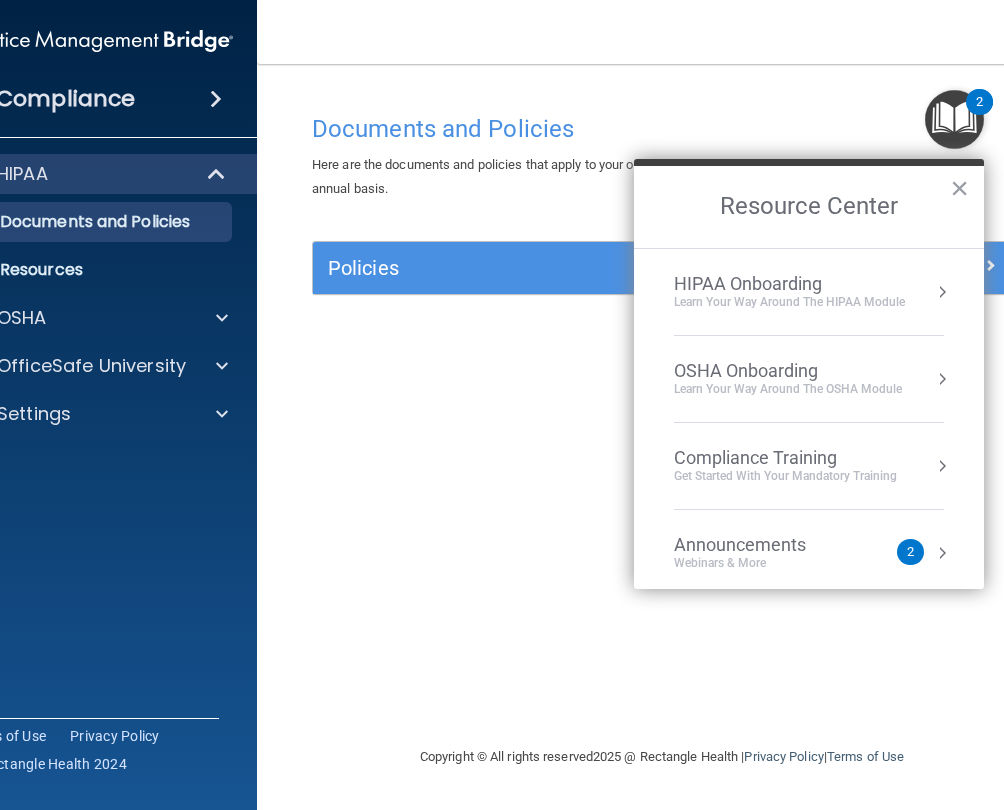 click on "Toggle navigation [FIRST] [LAST] [FIRST]@[EMAIL] Manage My Enterprise O'Shea Dentistry Manage My Location" at bounding box center [662, 32] 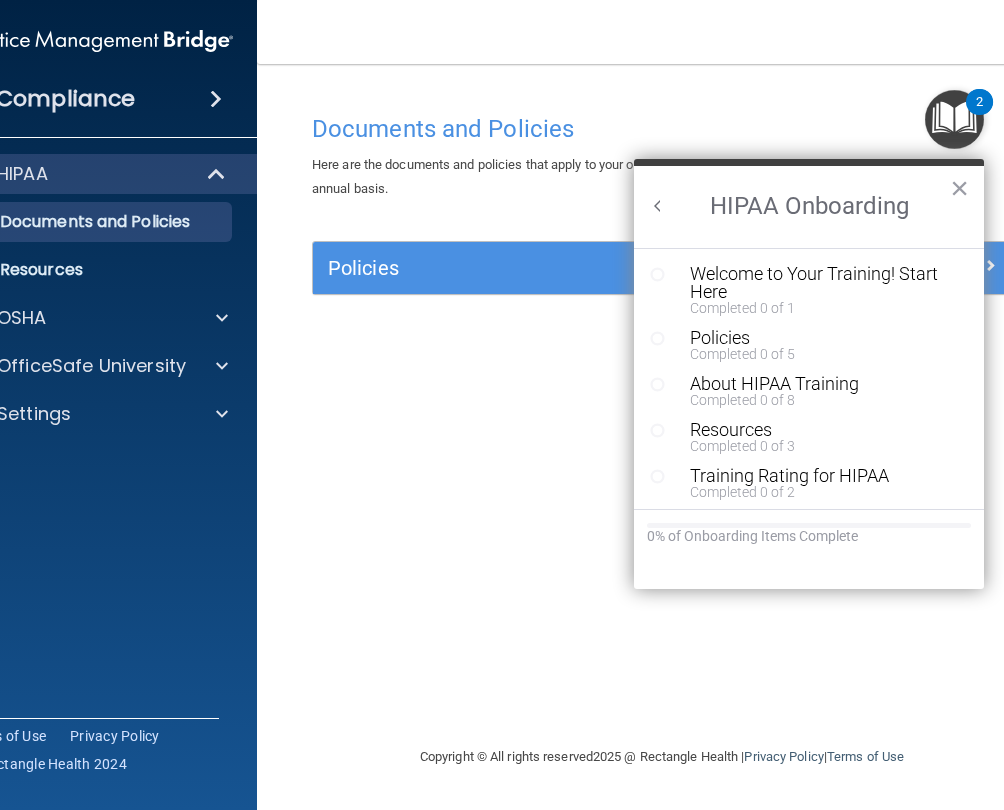 scroll, scrollTop: 0, scrollLeft: 0, axis: both 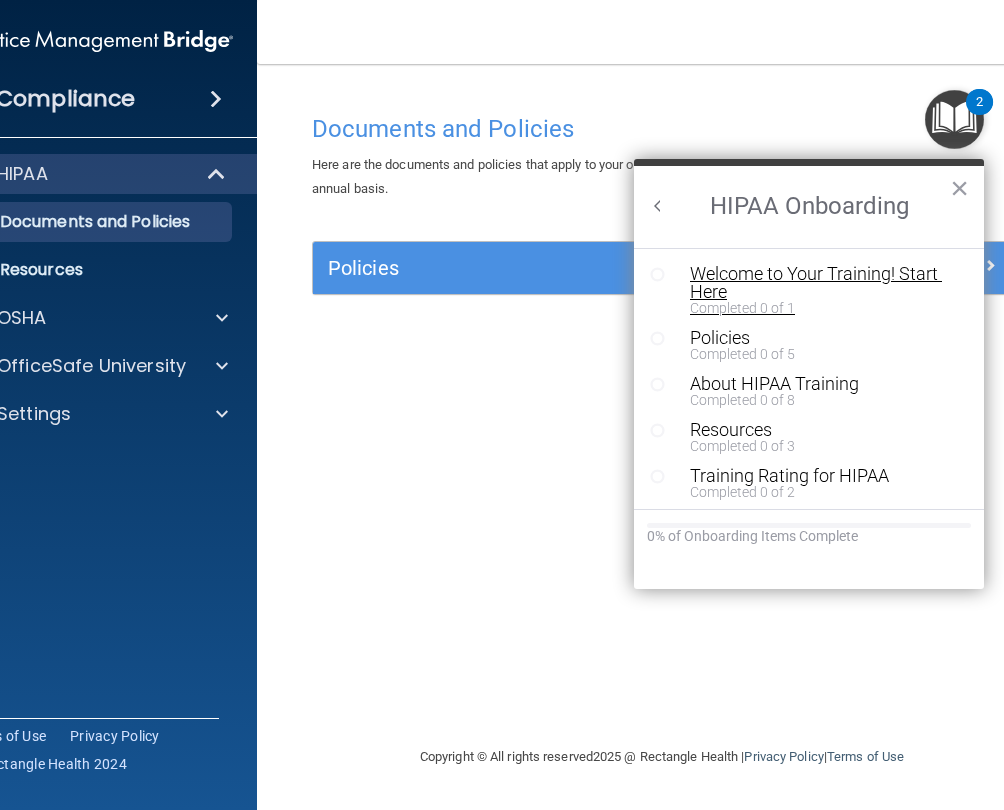 click on "Welcome to Your Training! Start Here" at bounding box center [815, 283] 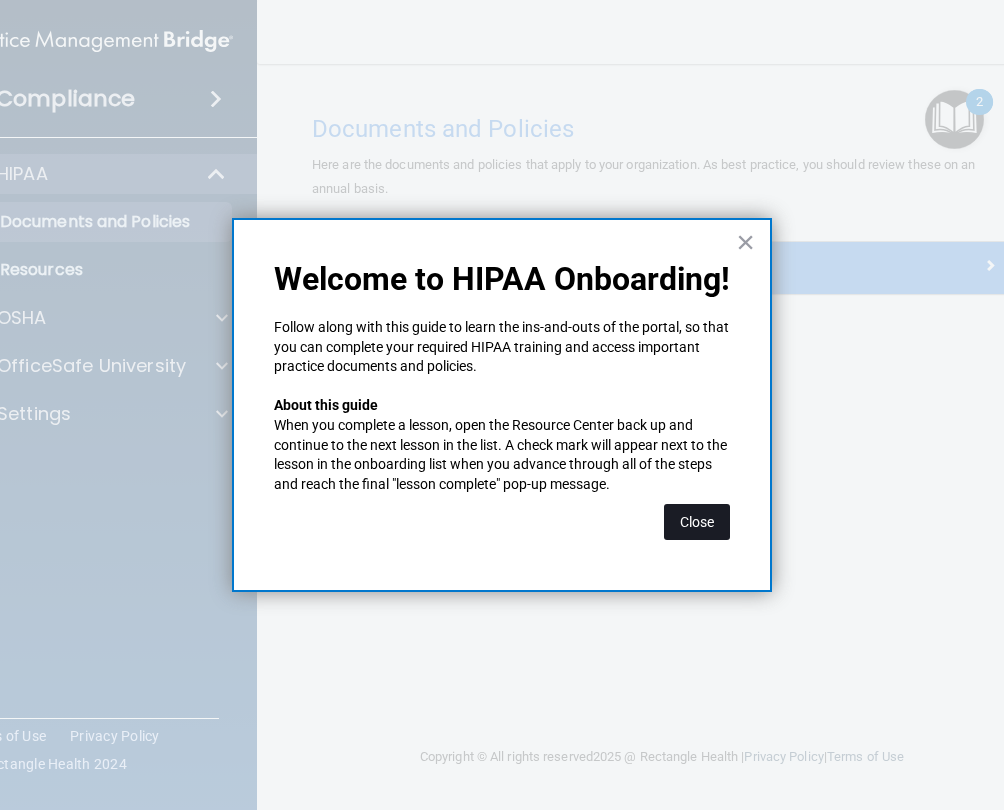 click on "Close" at bounding box center [697, 522] 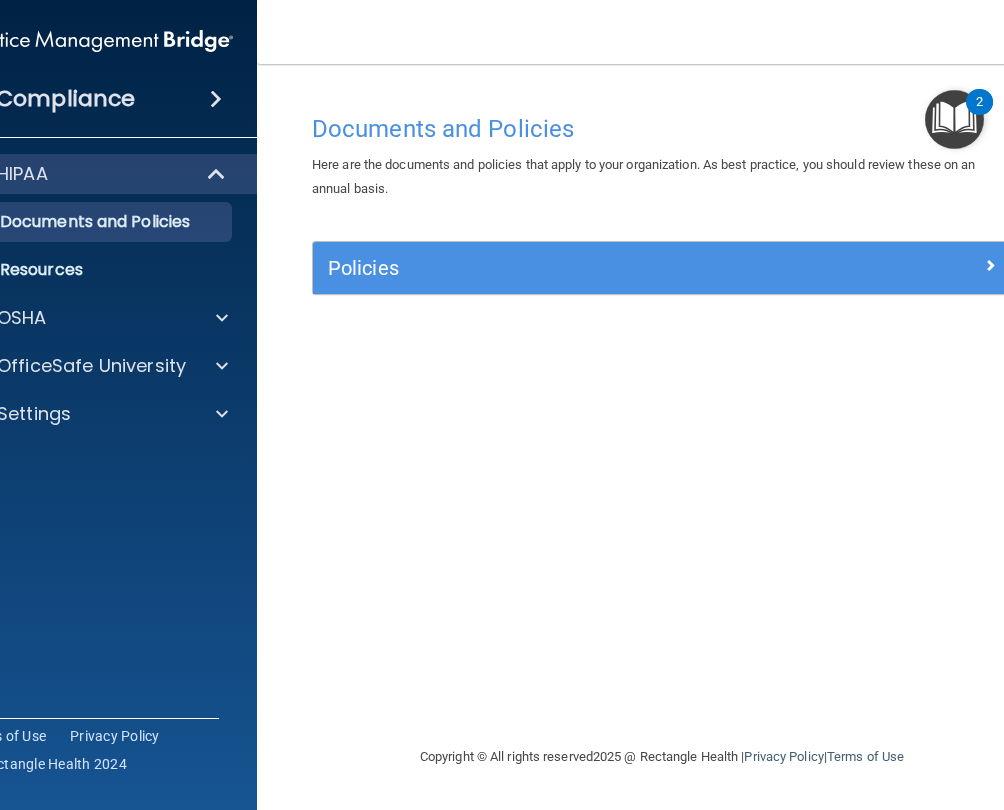 click at bounding box center [954, 119] 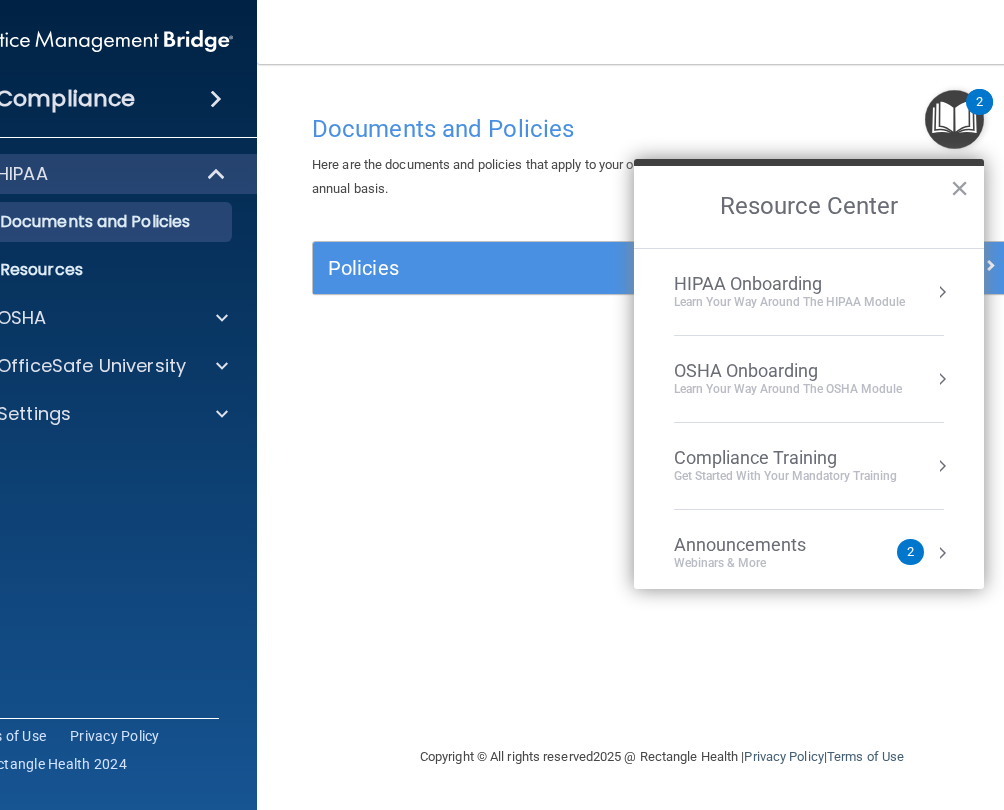 click on "Policies
Select All   (Unselect 0)    Unselect All            Print Selected (0)                       Acceptable Use Policy                         Policy that defines acceptable and unacceptable use of electronic devices and network resources in conjunction with its established culture of ethical and lawful behavior, openness, trust, and integrity.                     Business Associates Policy                         Policy that describes the obligations of business associates and the requirements for contracting with business associates.                     Complaint Process Policy                         Policy to provide a process for patients and responsible parties to make complaints concerning privacy and security practices.                     Document Destruction Policy                                             Documentation Retention Policy                                             Employee Access to PHI Policy" at bounding box center (662, 279) 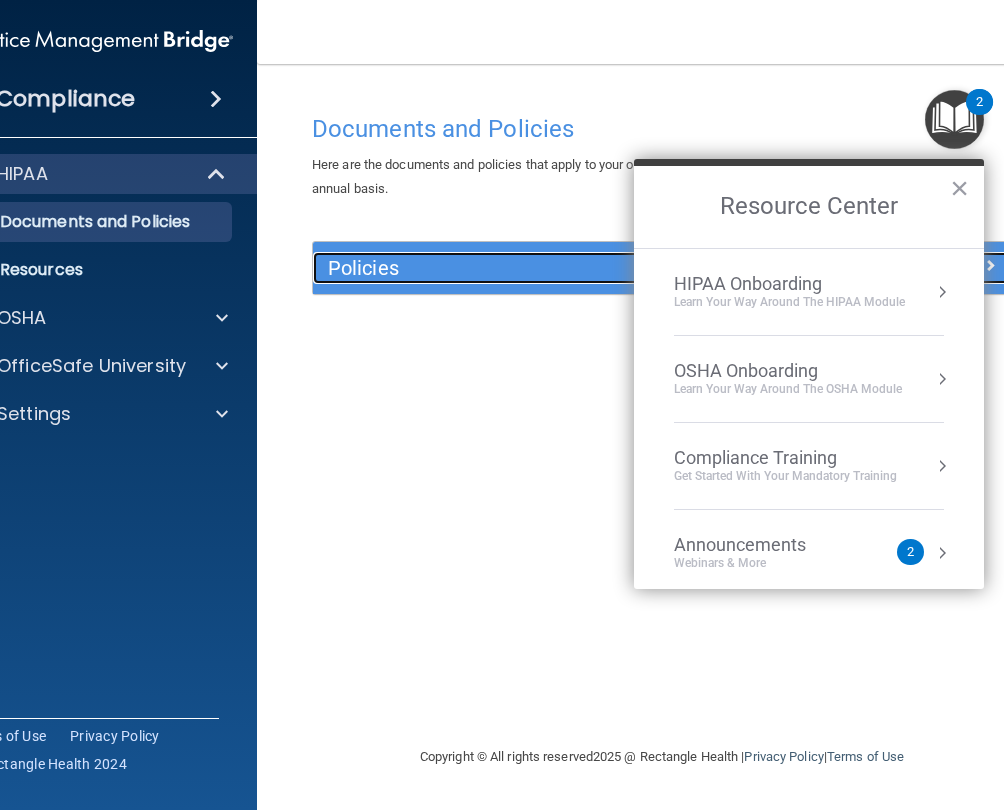 click on "Policies" at bounding box center [575, 268] 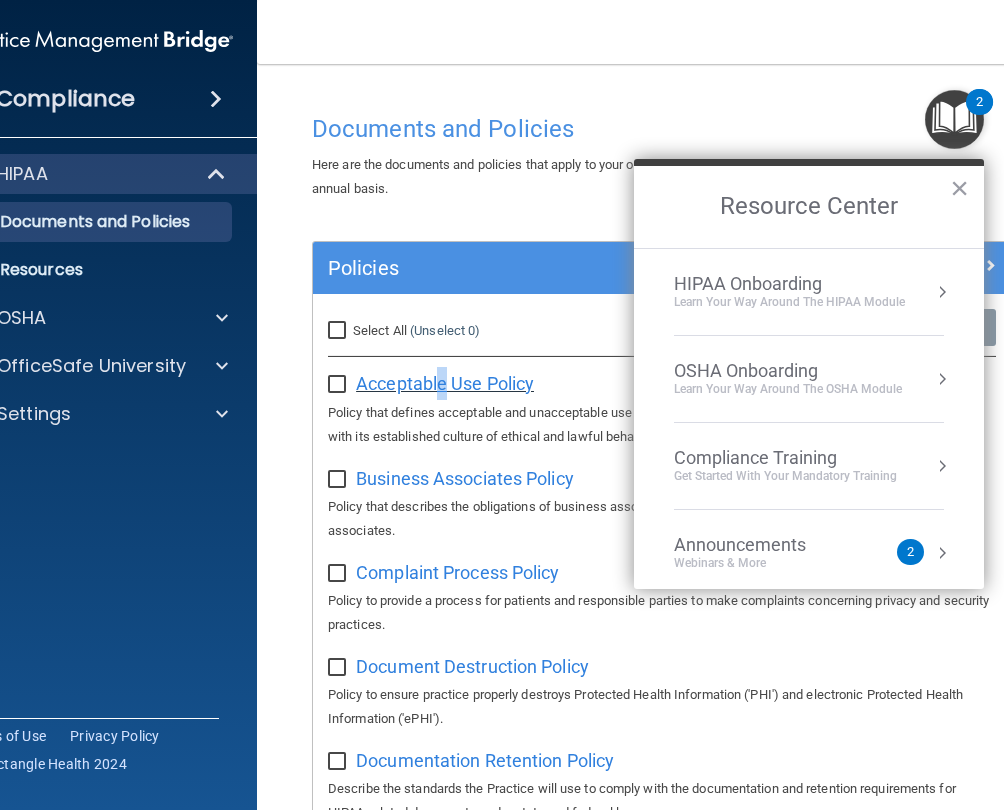 click on "Acceptable Use Policy" at bounding box center (445, 383) 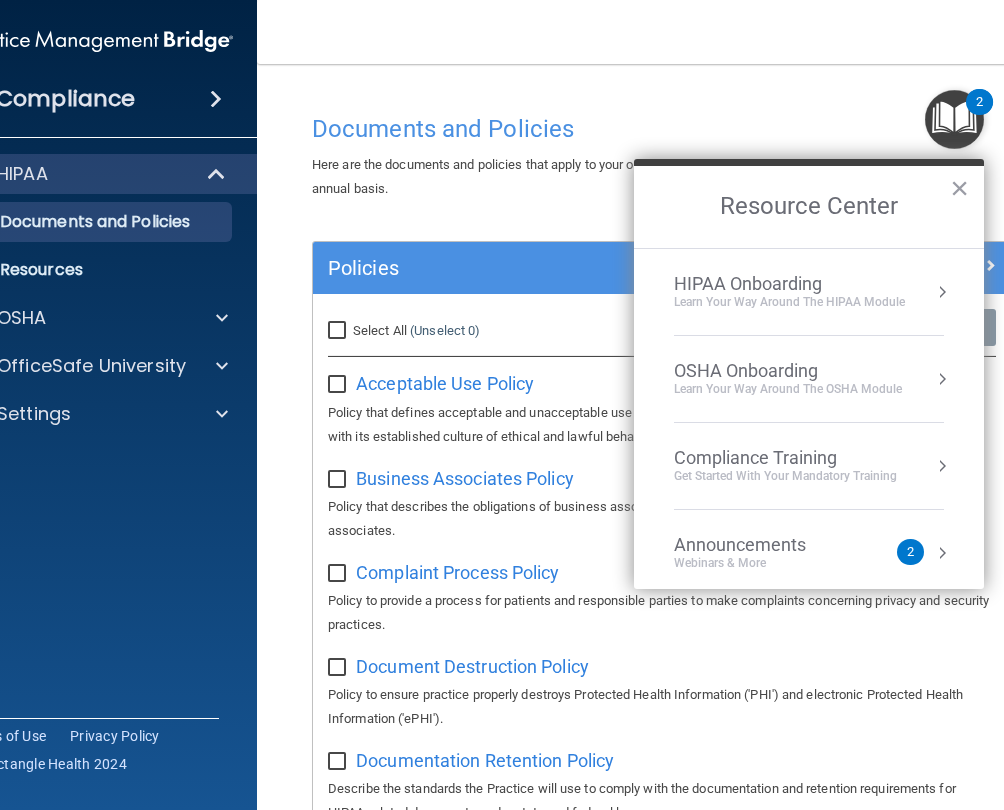 click on "Acceptable Use Policy                         Policy that defines acceptable and unacceptable use of electronic devices and network resources in conjunction with its established culture of ethical and lawful behavior, openness, trust, and integrity." at bounding box center (662, 407) 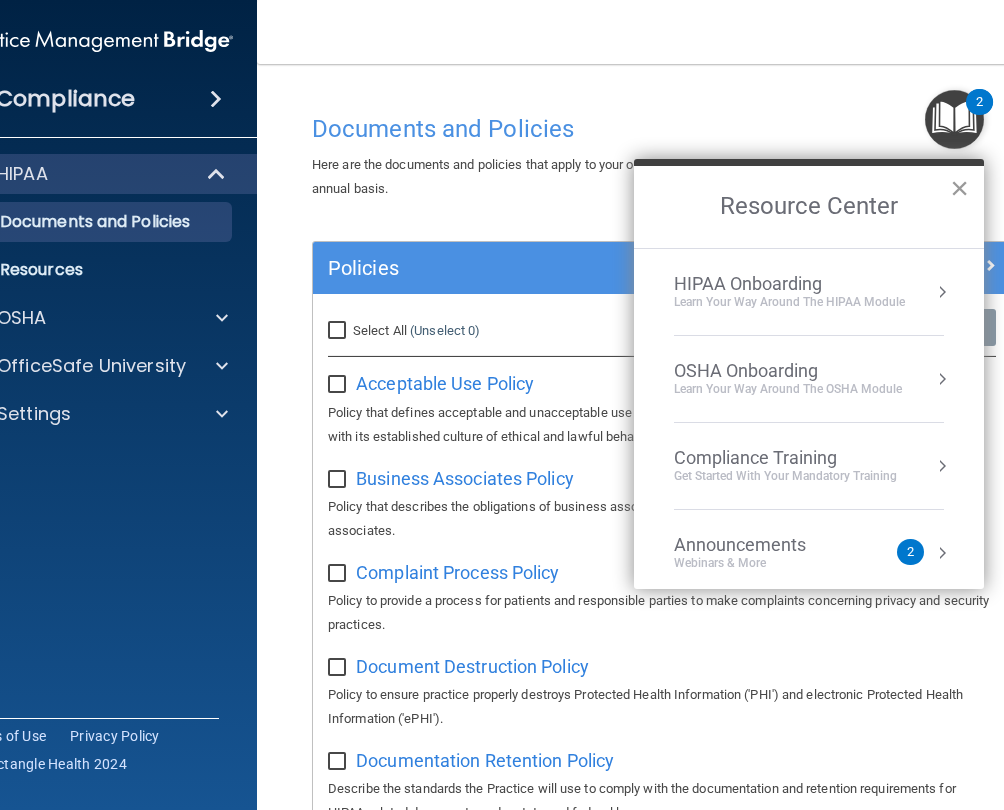 click on "×" at bounding box center (959, 188) 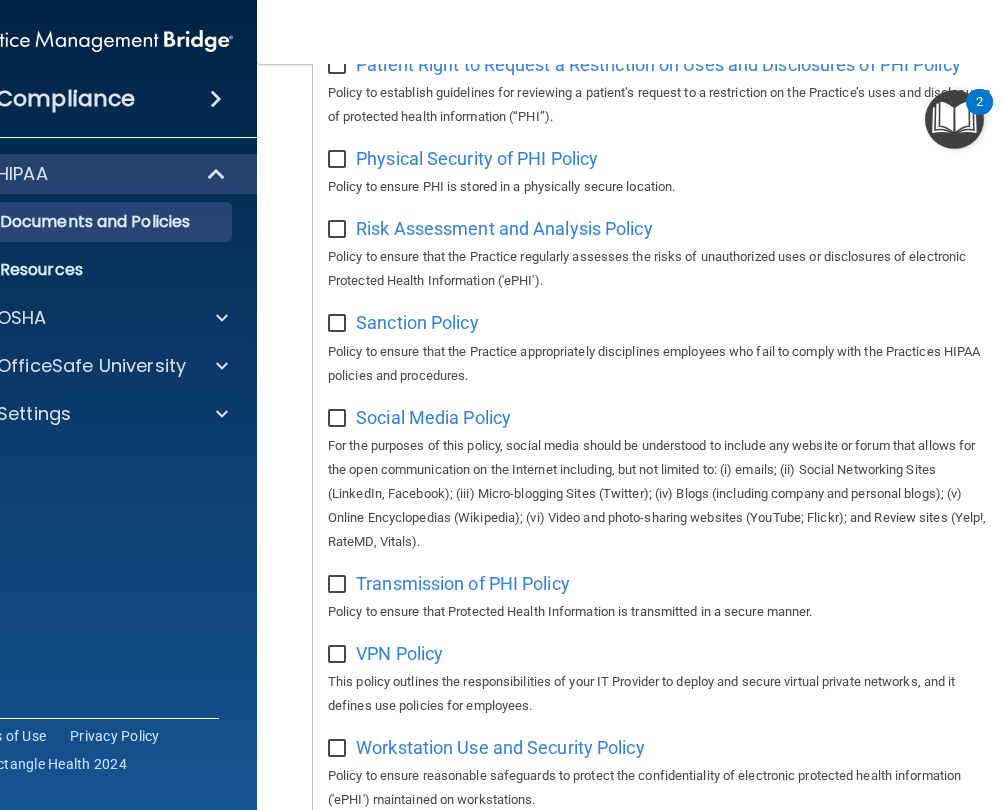 scroll, scrollTop: 1675, scrollLeft: 0, axis: vertical 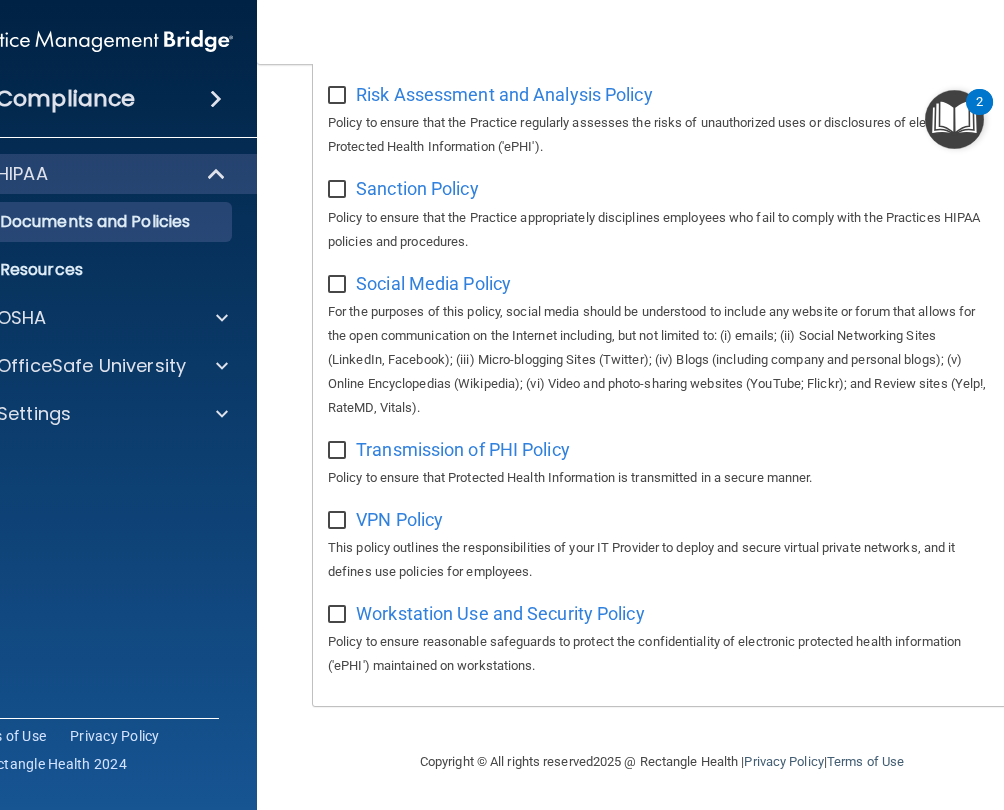 click at bounding box center (339, 285) 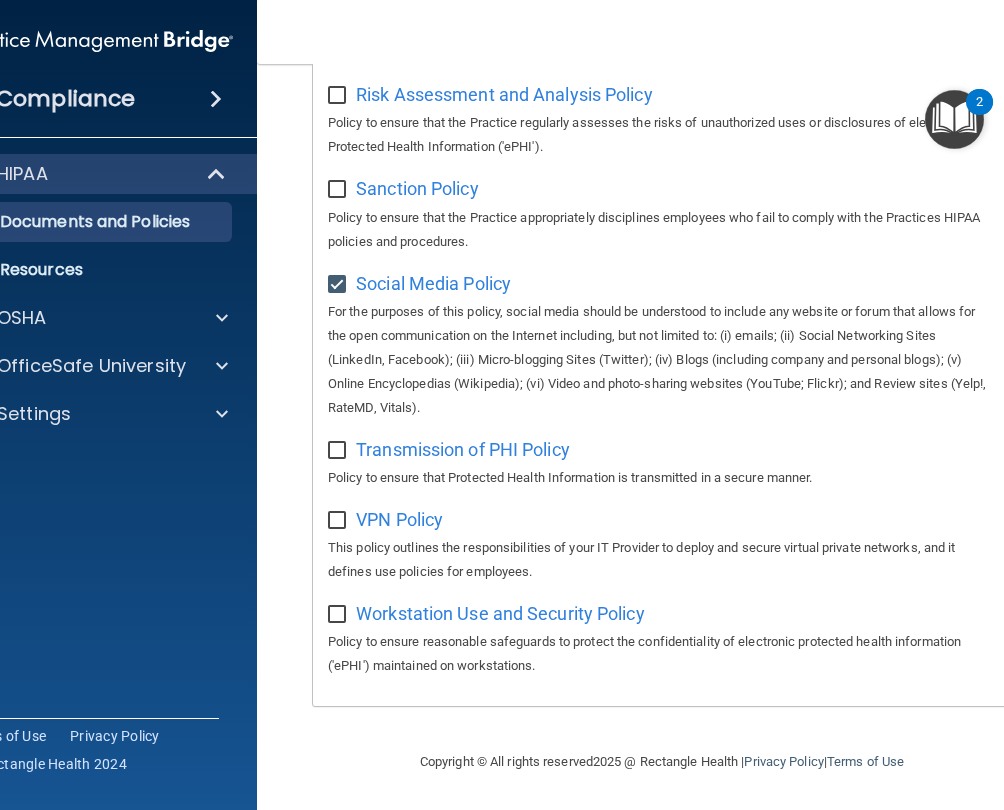 click at bounding box center [339, 285] 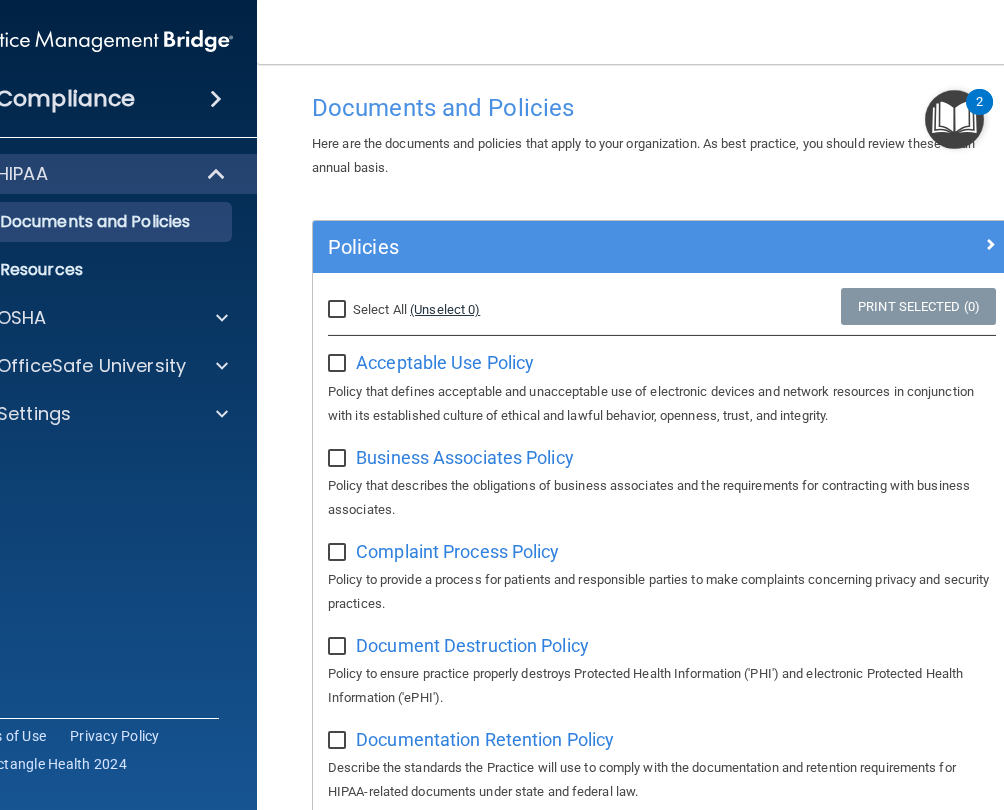 scroll, scrollTop: 0, scrollLeft: 0, axis: both 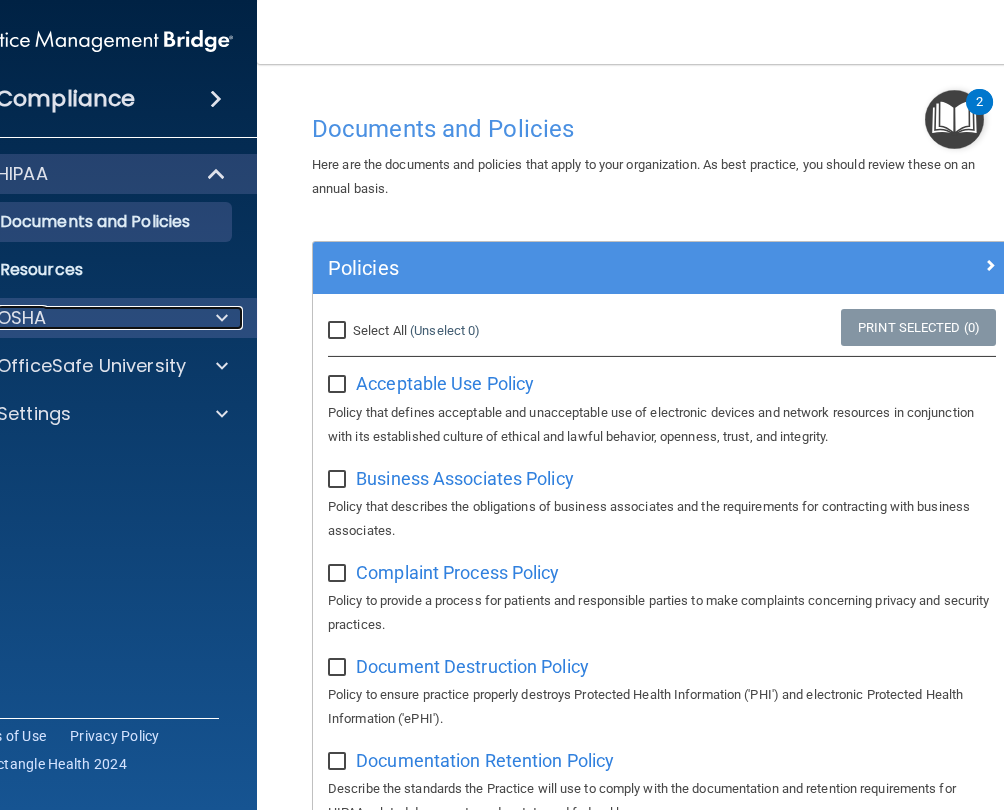 click on "OSHA" at bounding box center [70, 318] 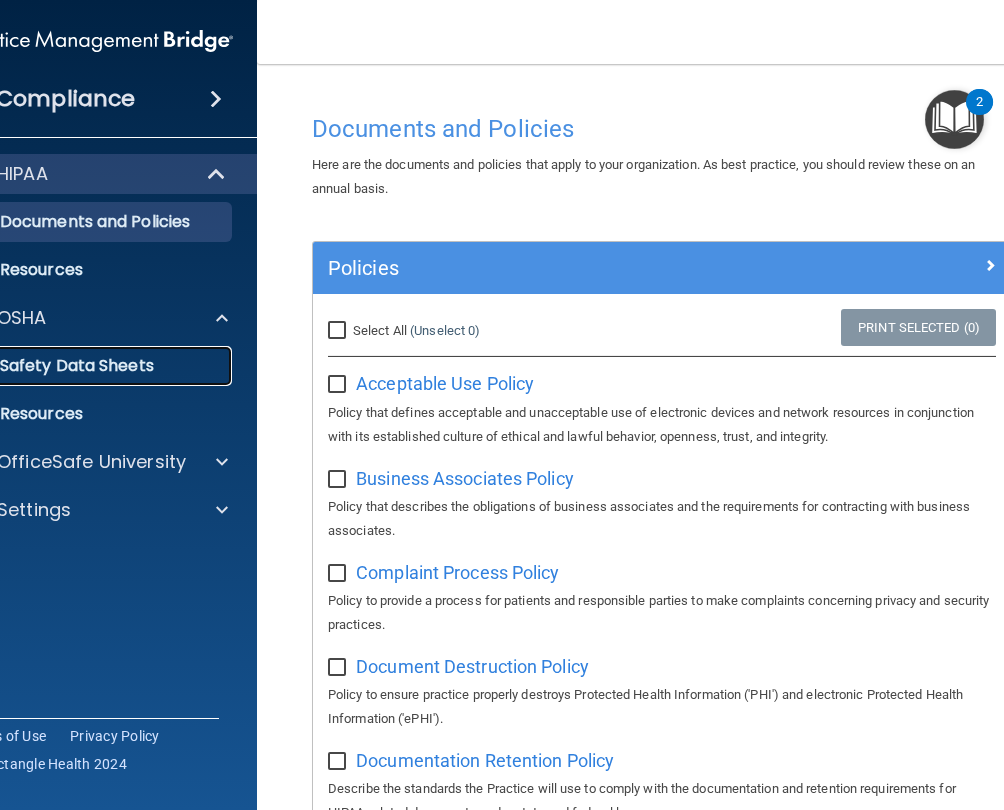 click on "Safety Data Sheets" at bounding box center [86, 366] 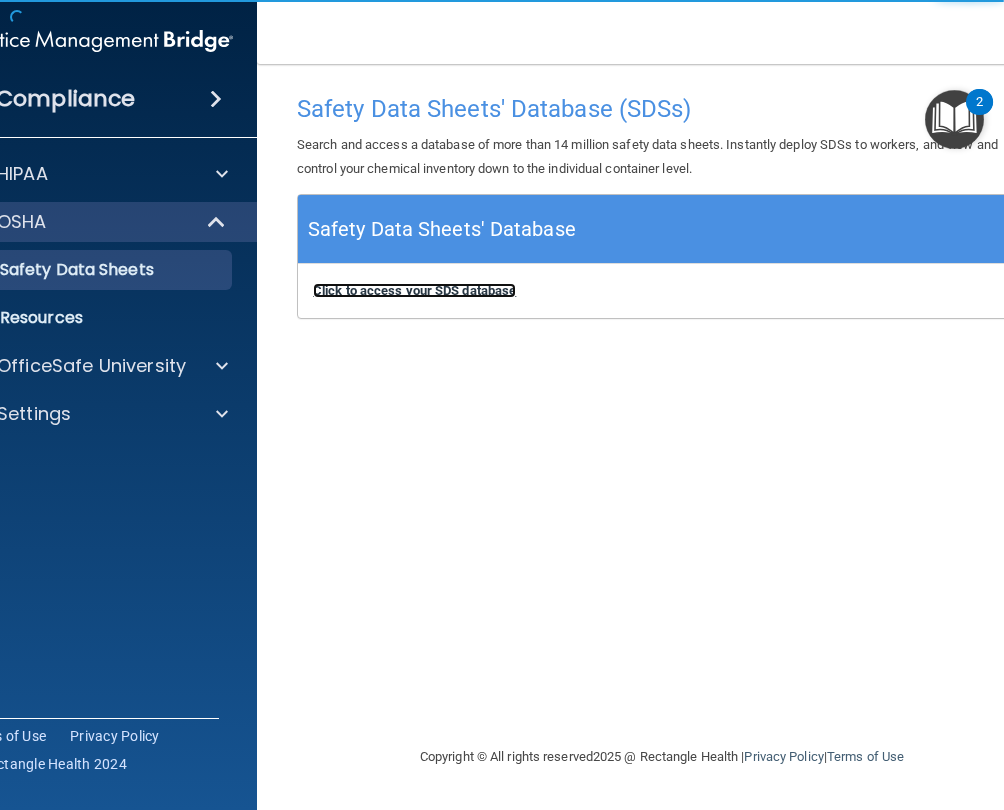 click on "Click to access your SDS database" at bounding box center [414, 290] 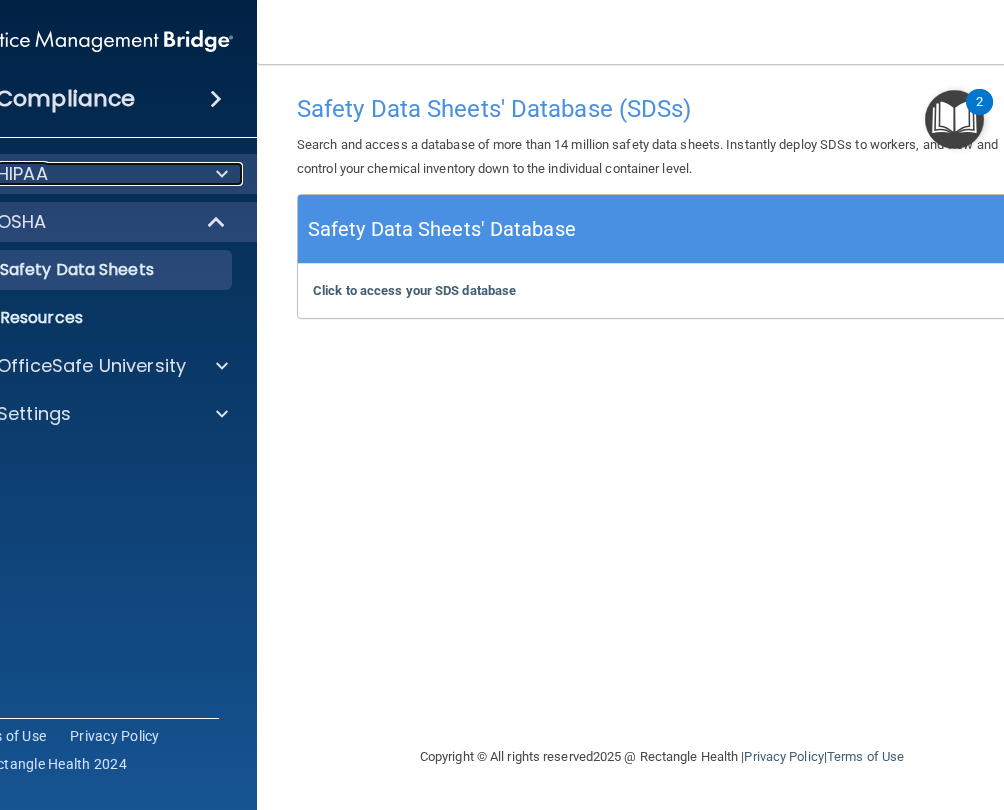 click on "HIPAA" at bounding box center [70, 174] 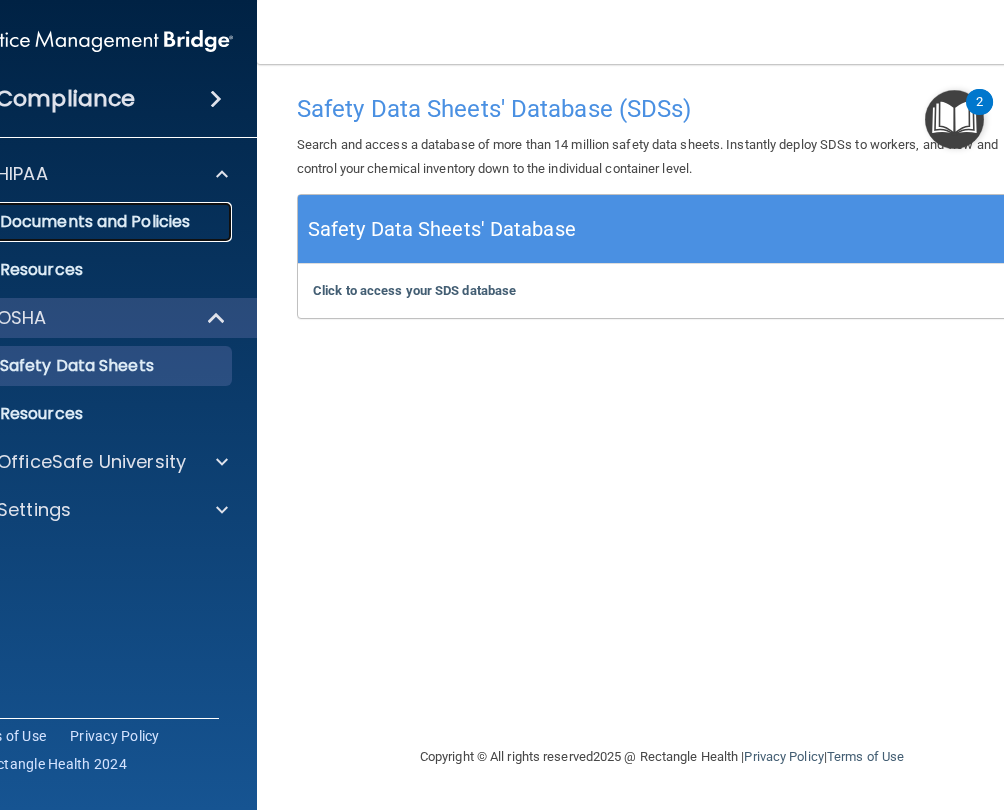 click on "Documents and Policies" at bounding box center [74, 222] 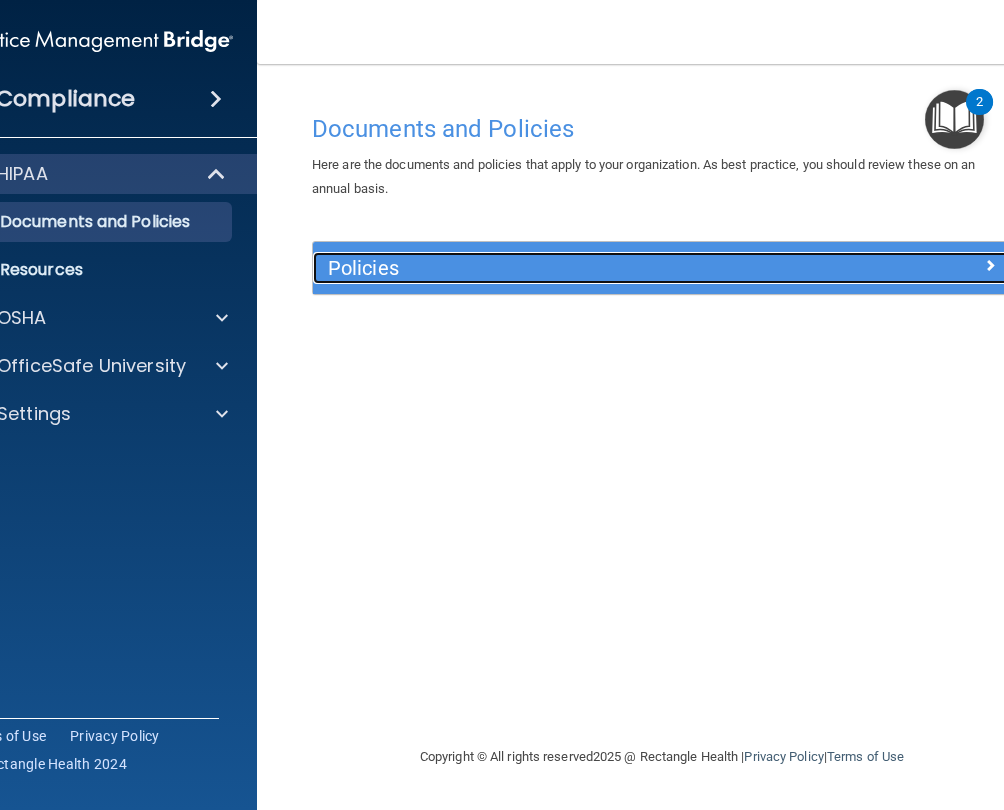 click on "Policies" at bounding box center (662, 268) 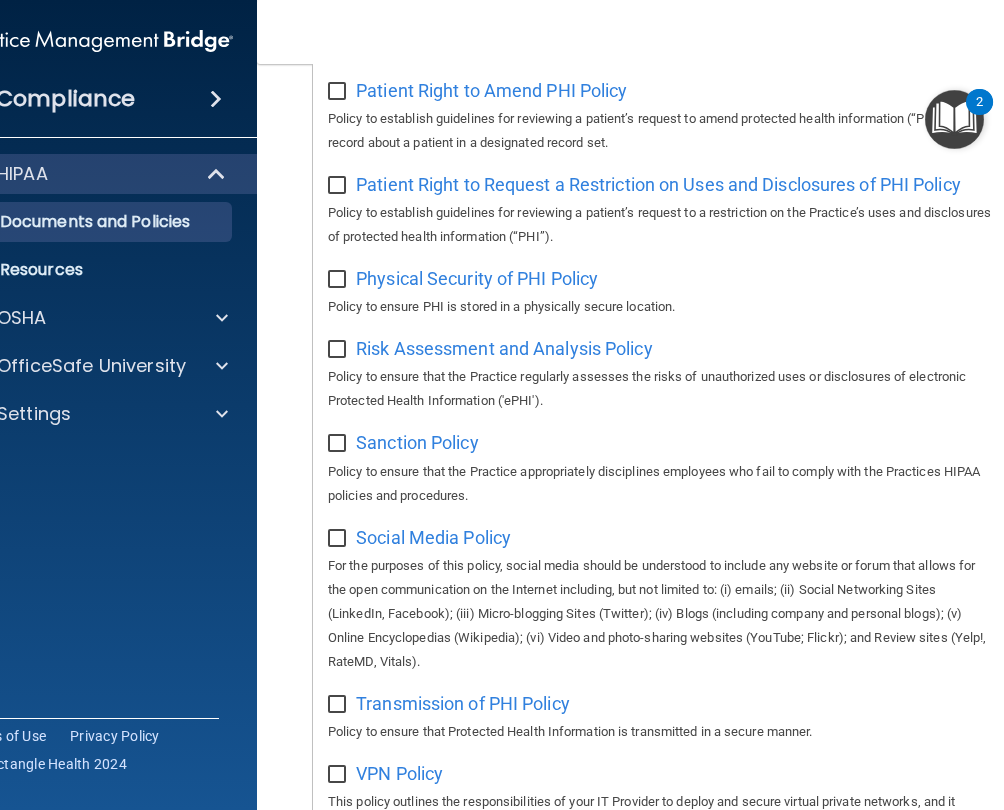 scroll, scrollTop: 700, scrollLeft: 0, axis: vertical 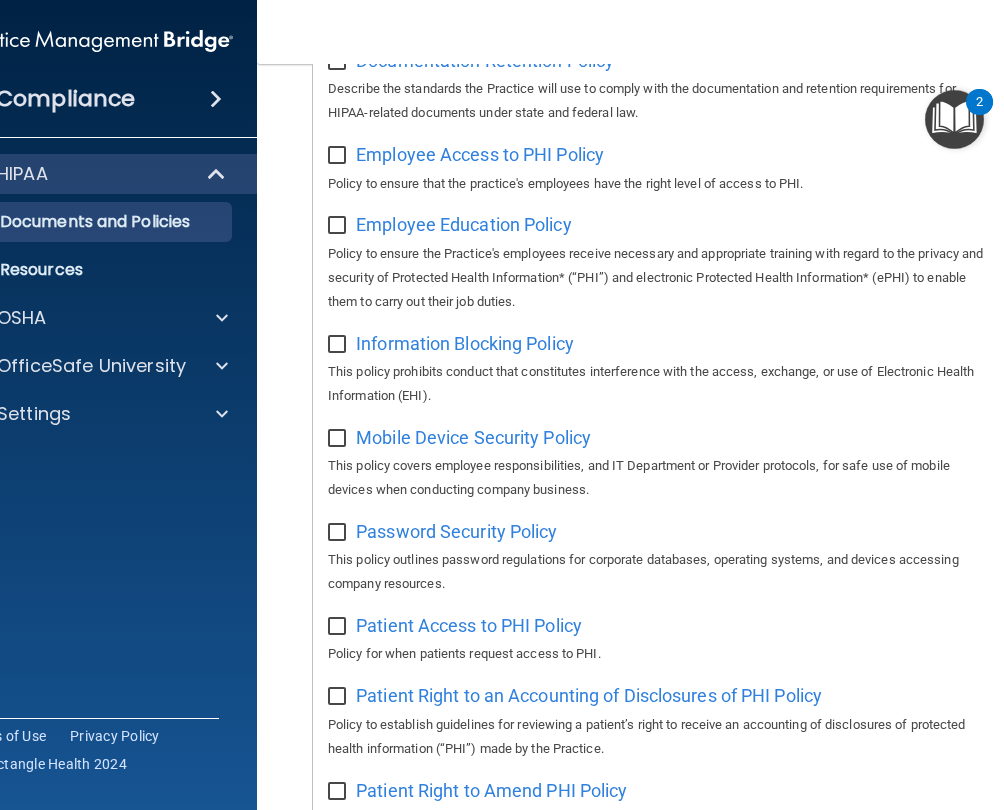 click on "Compliance" at bounding box center [97, 99] 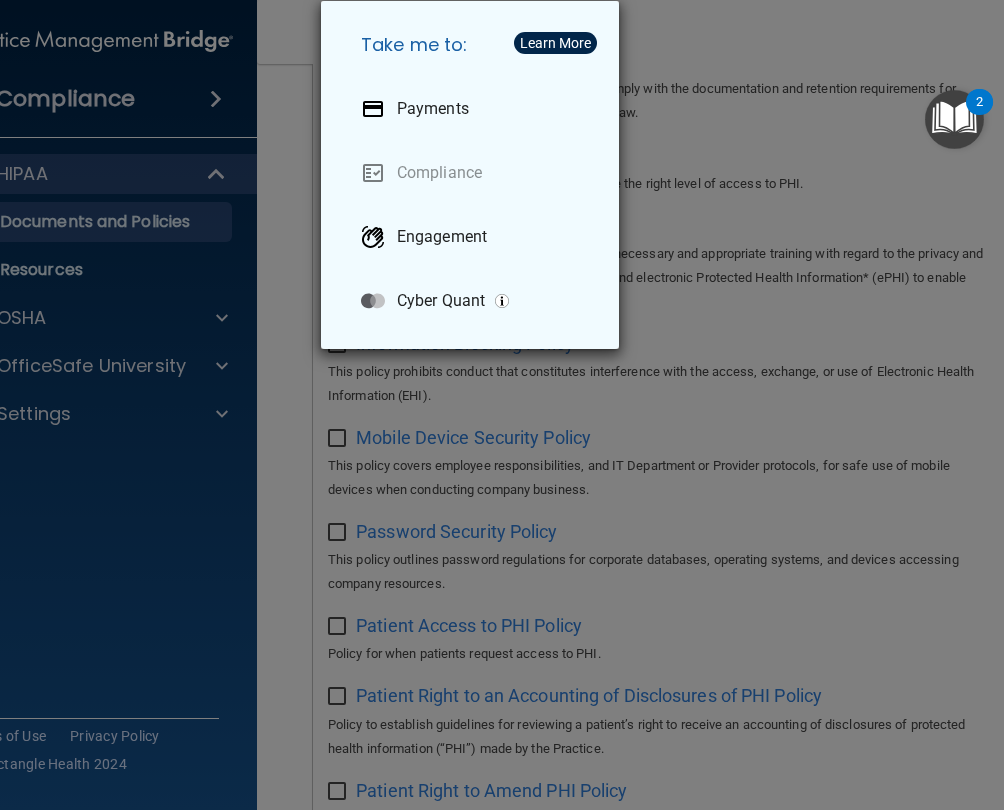 click on "Take me to:             Payments                   Compliance                     Engagement                     Cyber Quant" at bounding box center [502, 405] 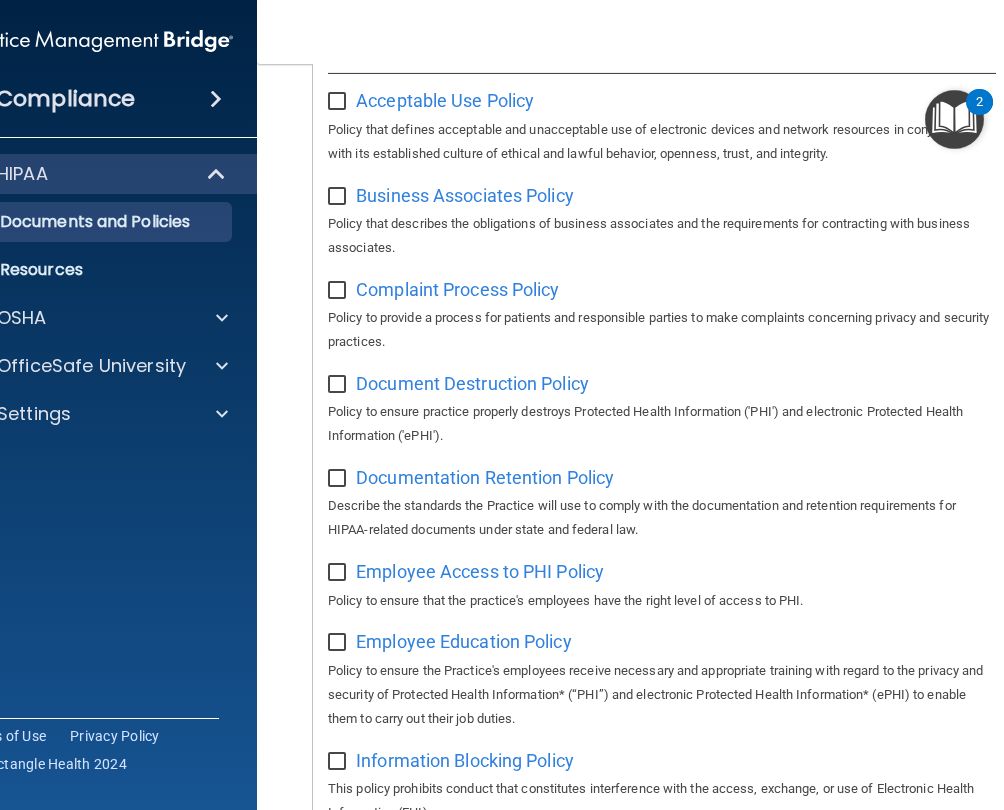 scroll, scrollTop: 0, scrollLeft: 0, axis: both 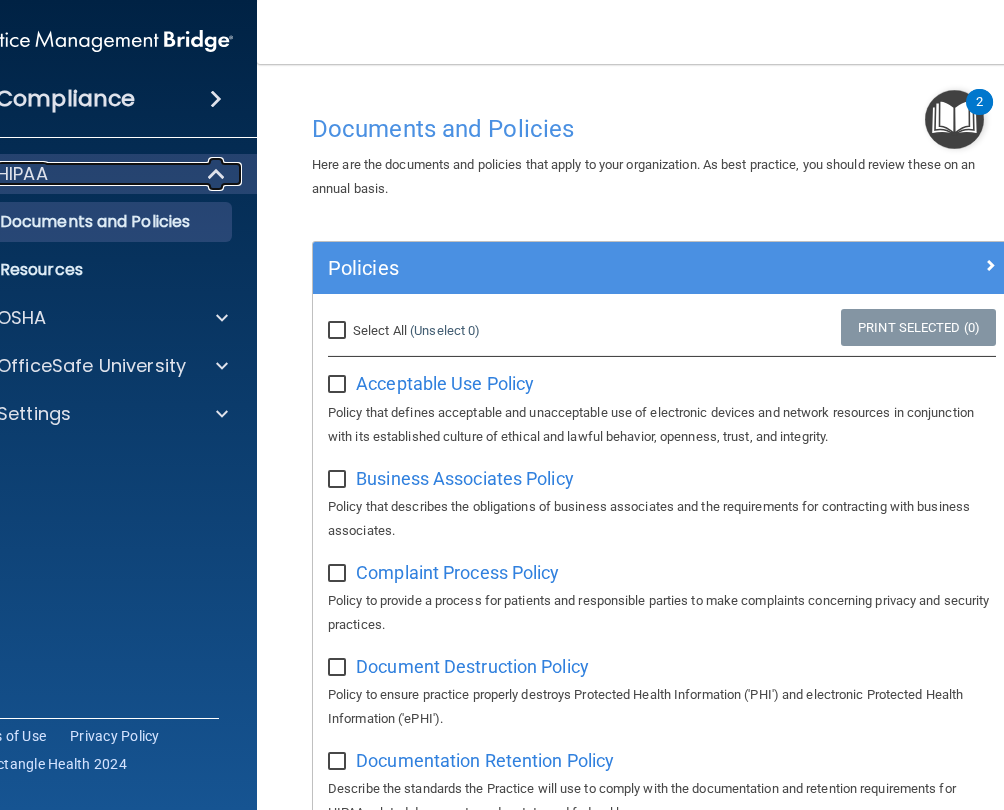 click on "HIPAA" at bounding box center [69, 174] 